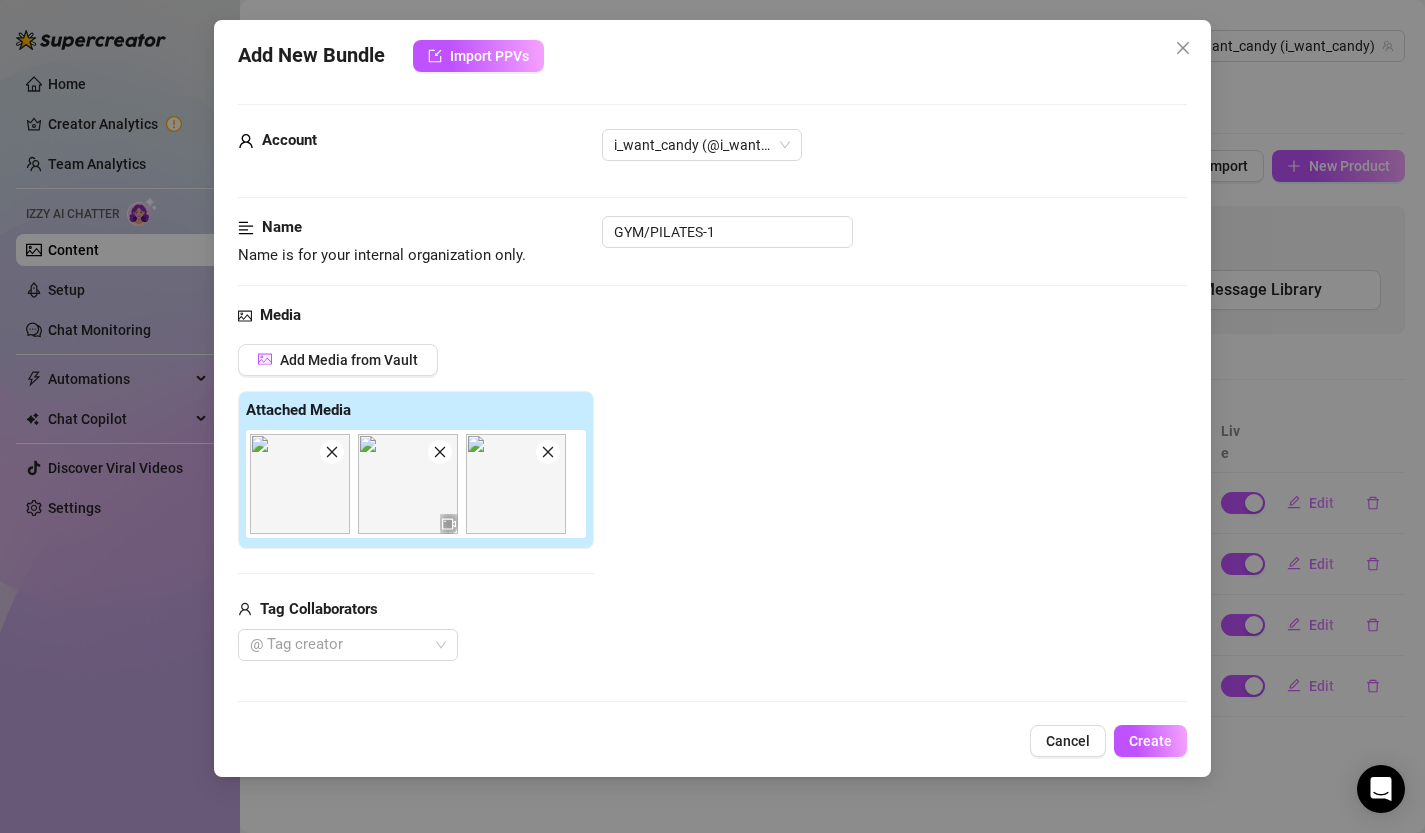 scroll, scrollTop: 0, scrollLeft: 0, axis: both 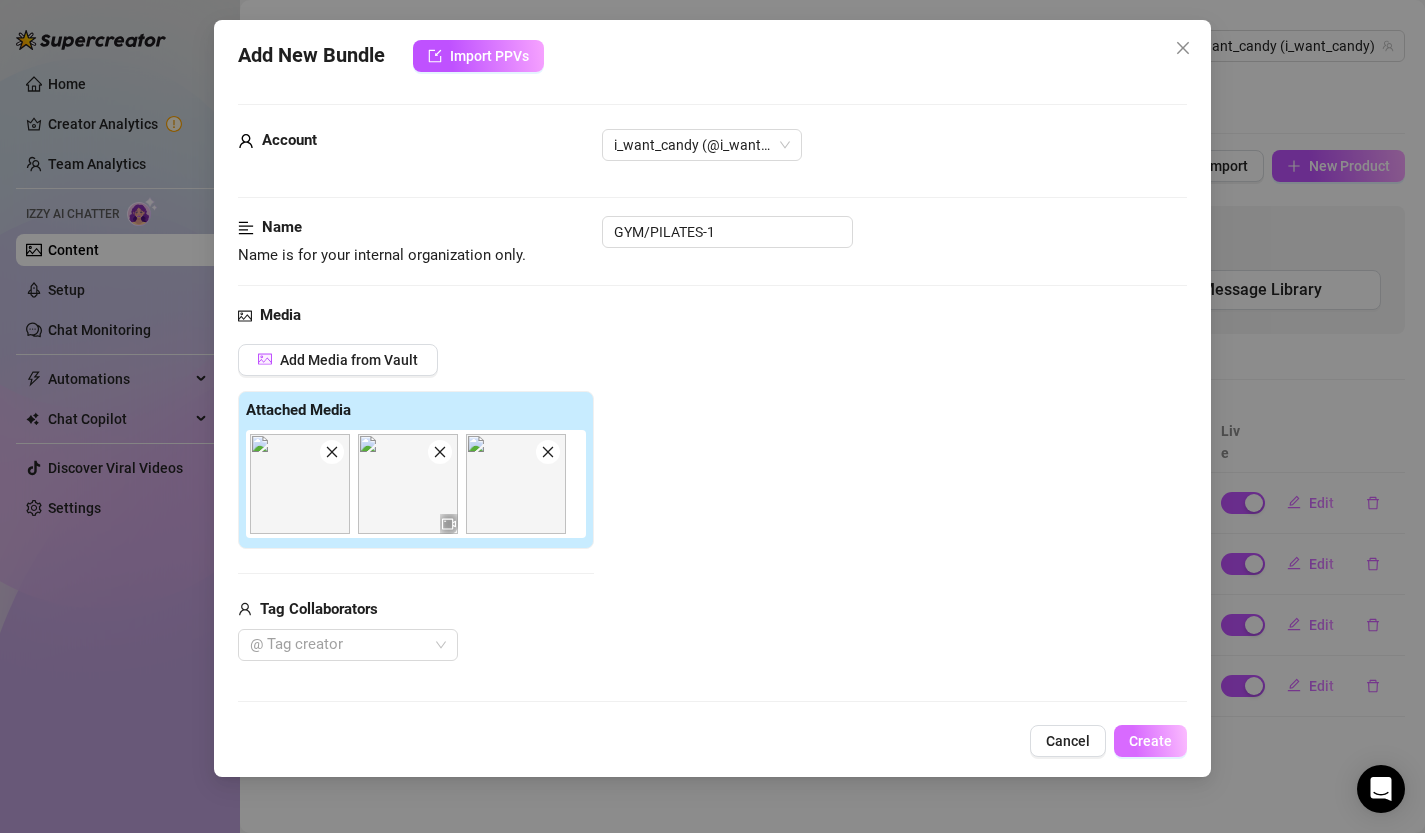click on "Create" at bounding box center (1150, 741) 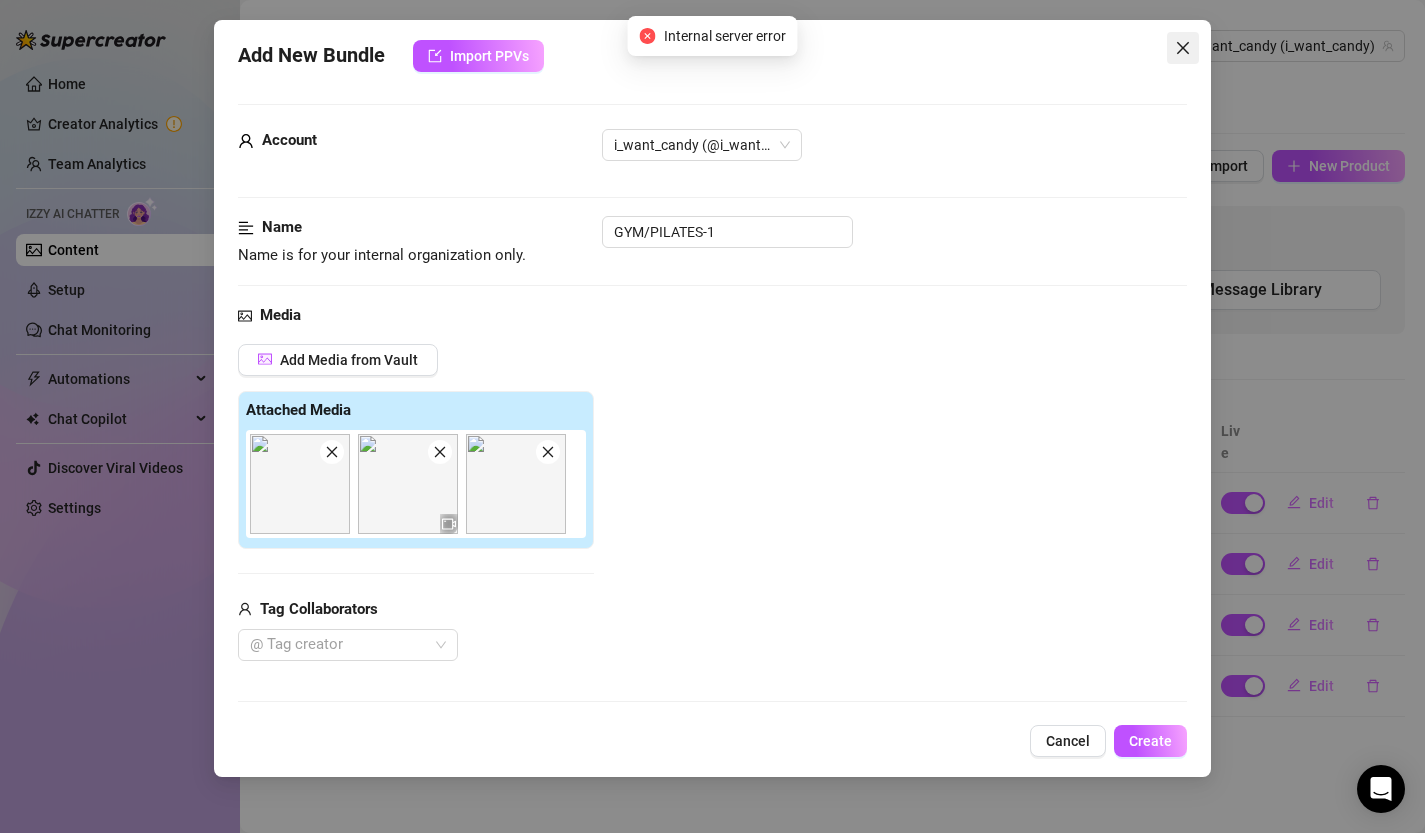 click at bounding box center (1183, 48) 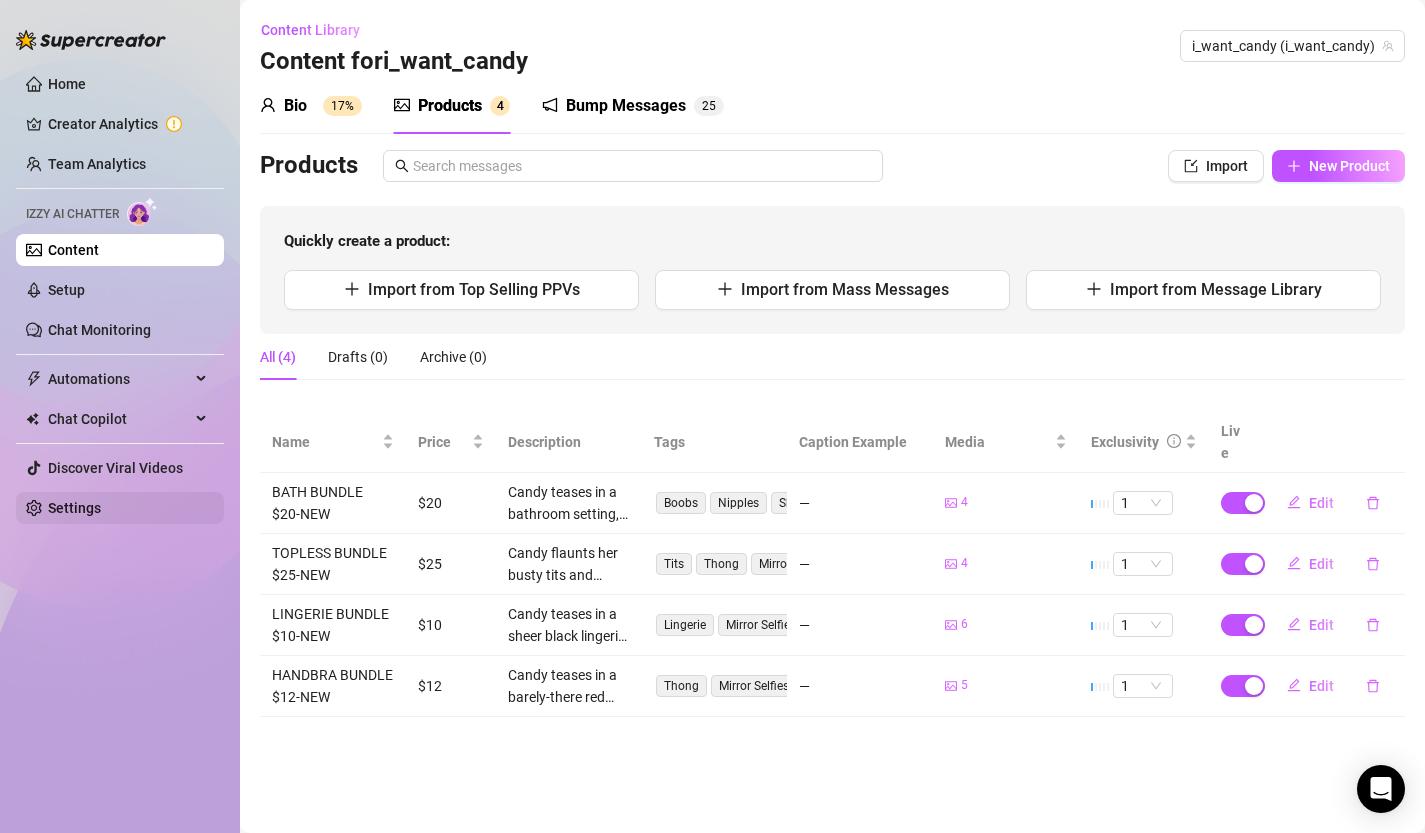 click on "Settings" at bounding box center (74, 508) 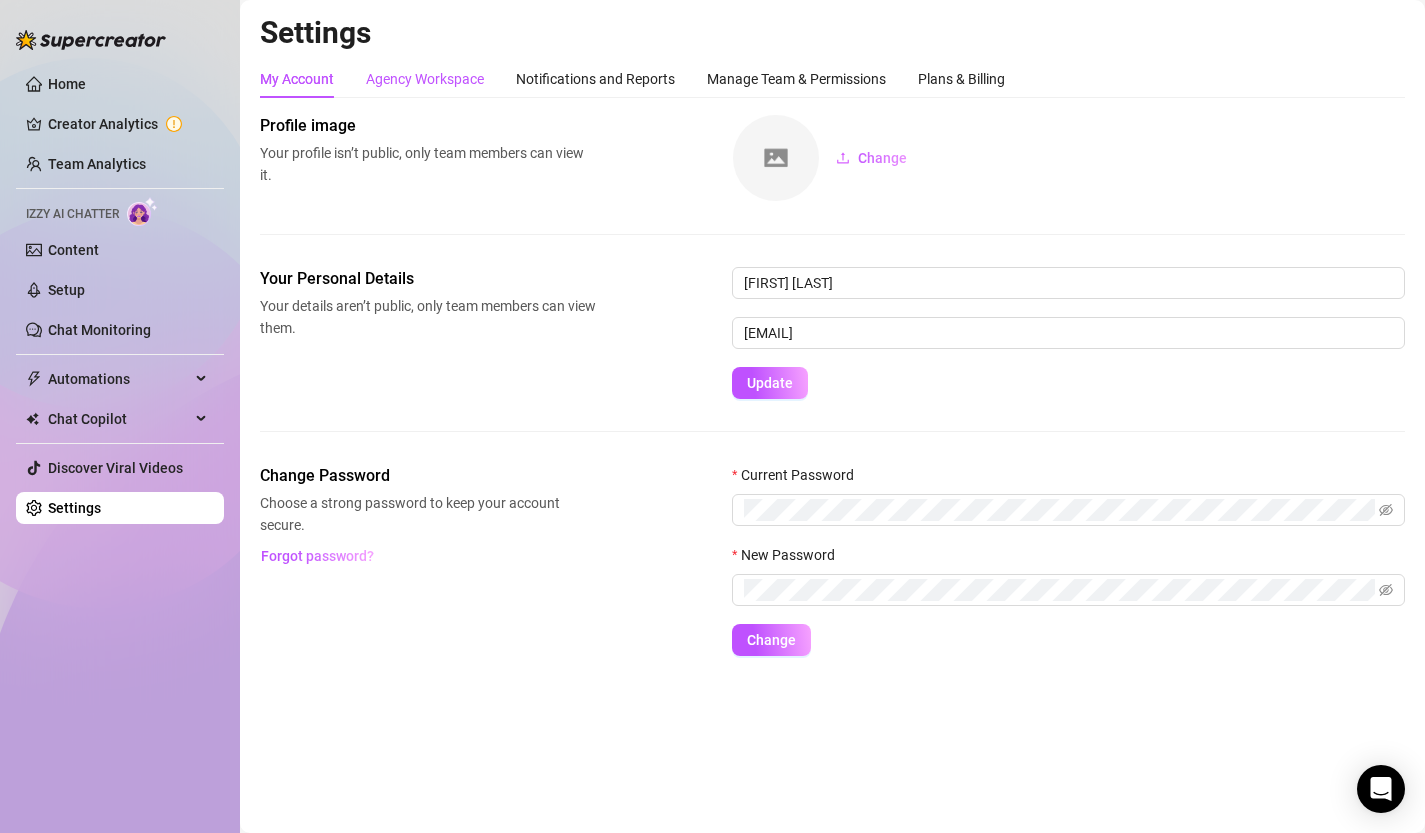 click on "Agency Workspace" at bounding box center [425, 79] 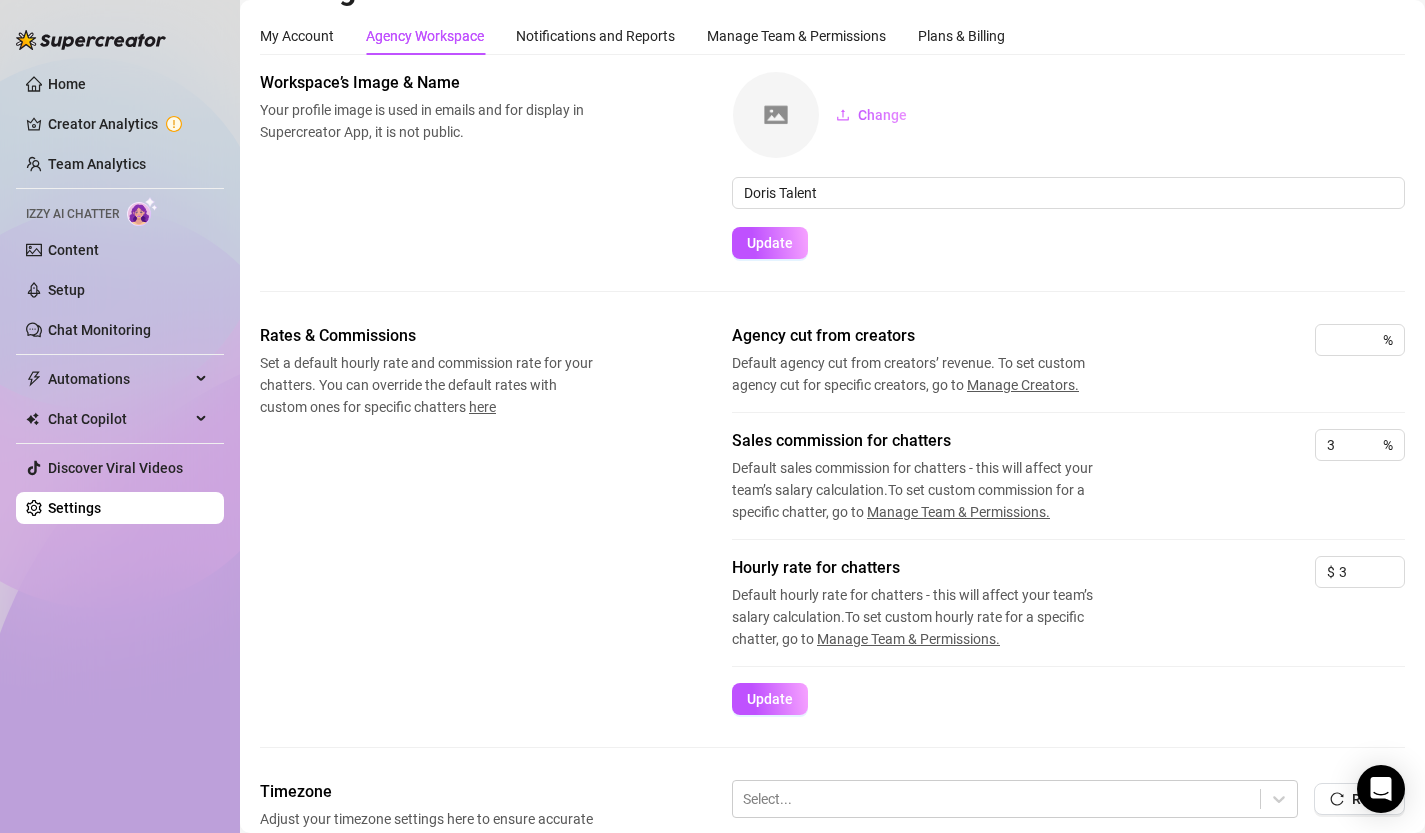 scroll, scrollTop: 0, scrollLeft: 0, axis: both 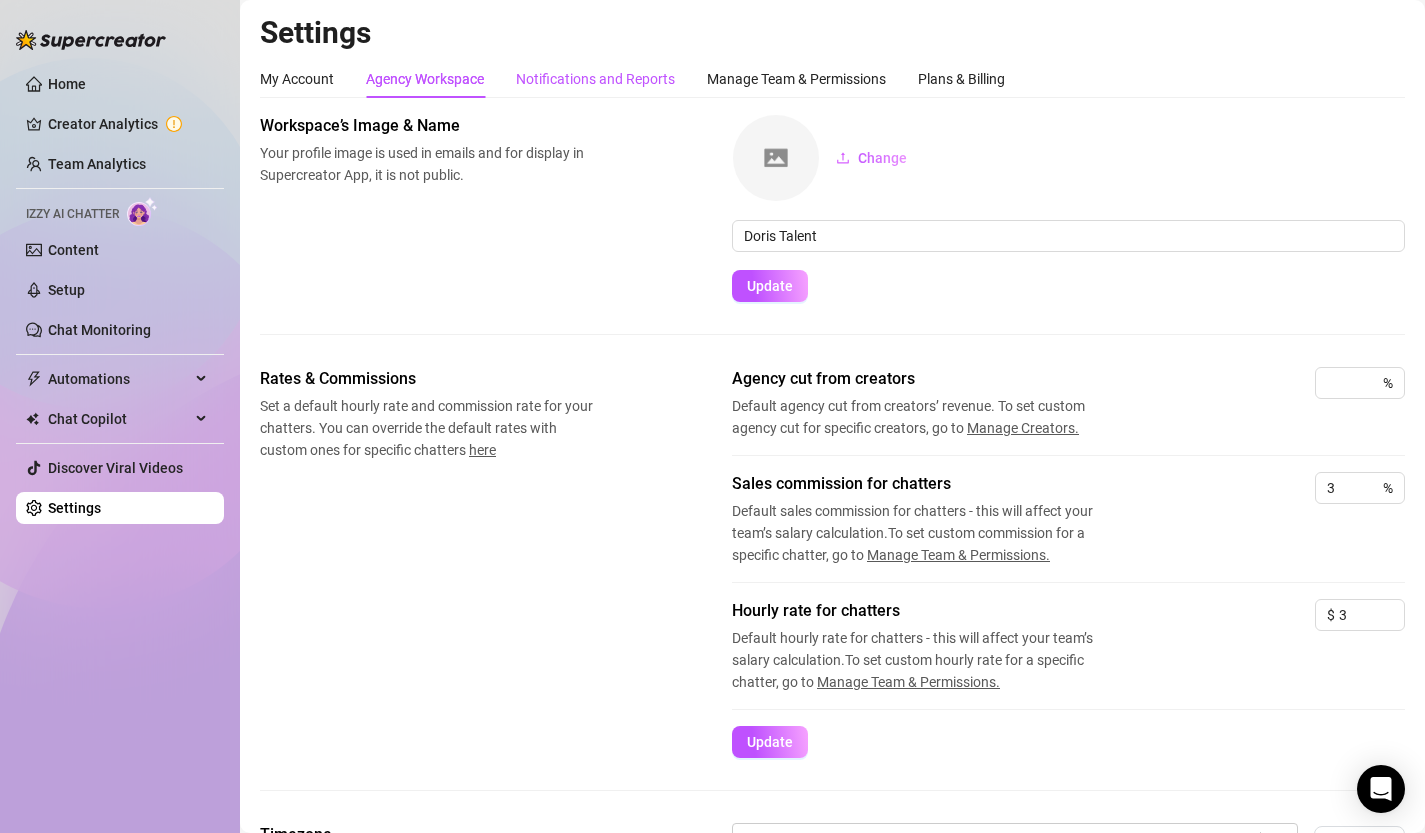 click on "Notifications and Reports" at bounding box center [595, 79] 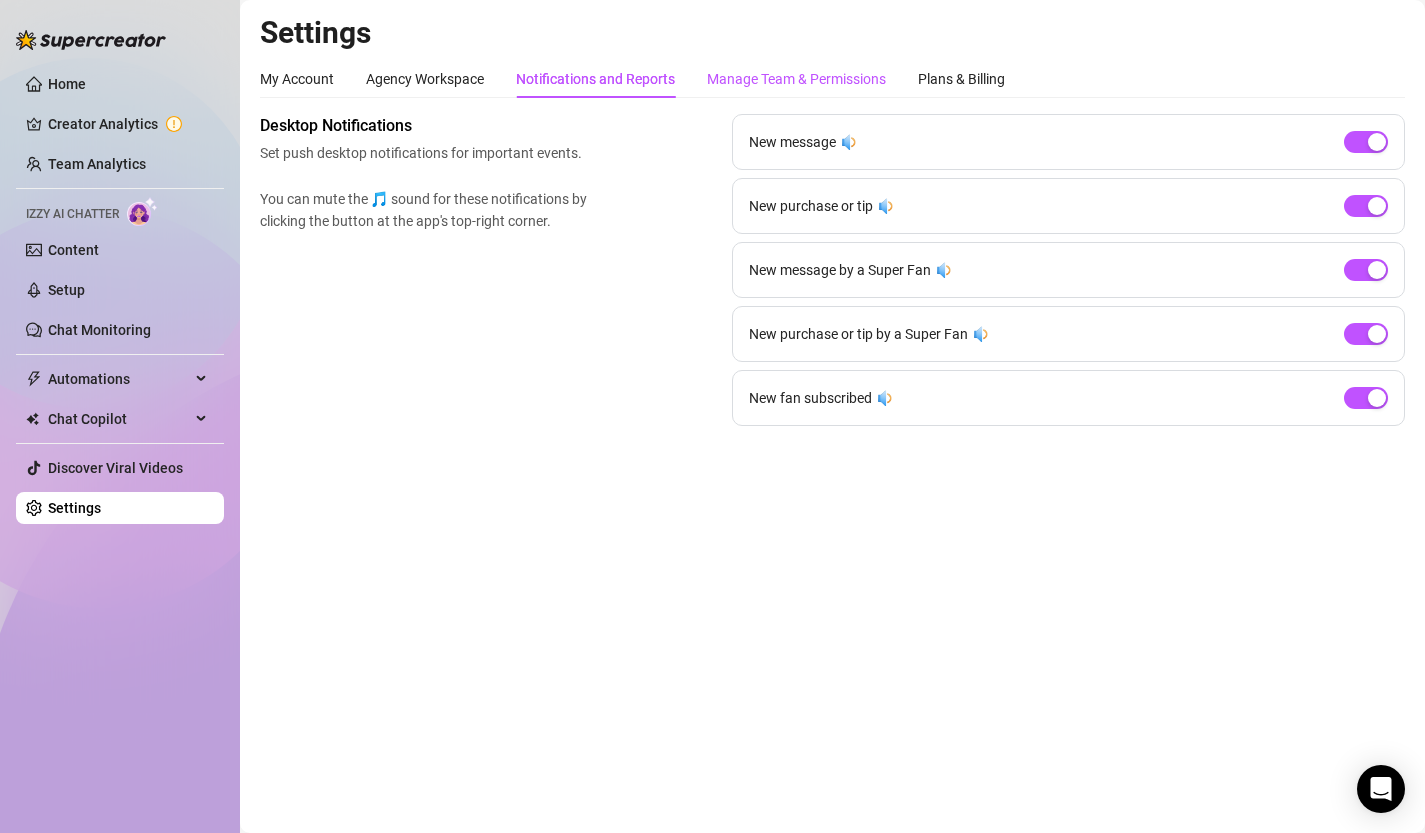 click on "Manage Team & Permissions" at bounding box center (796, 79) 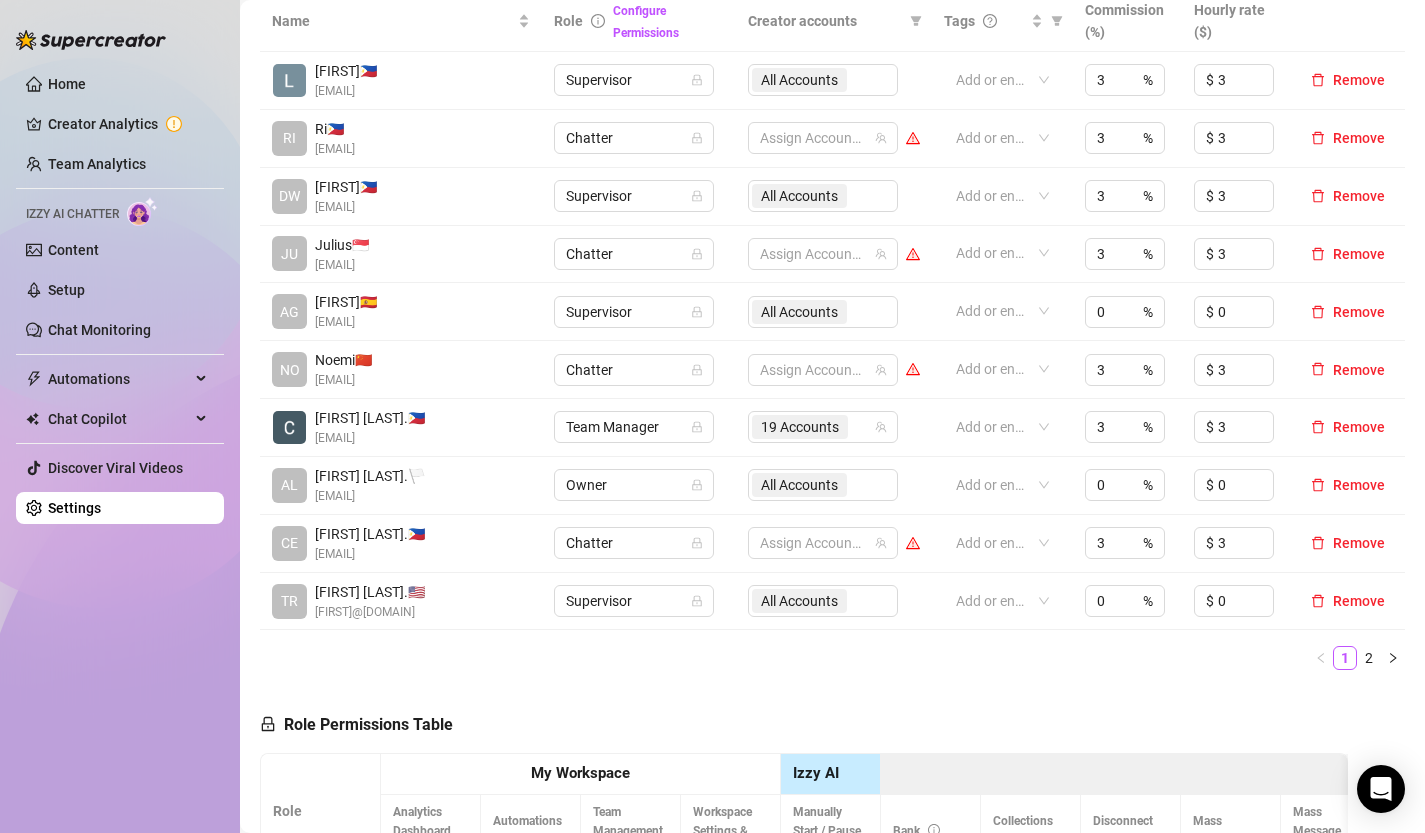 scroll, scrollTop: 0, scrollLeft: 0, axis: both 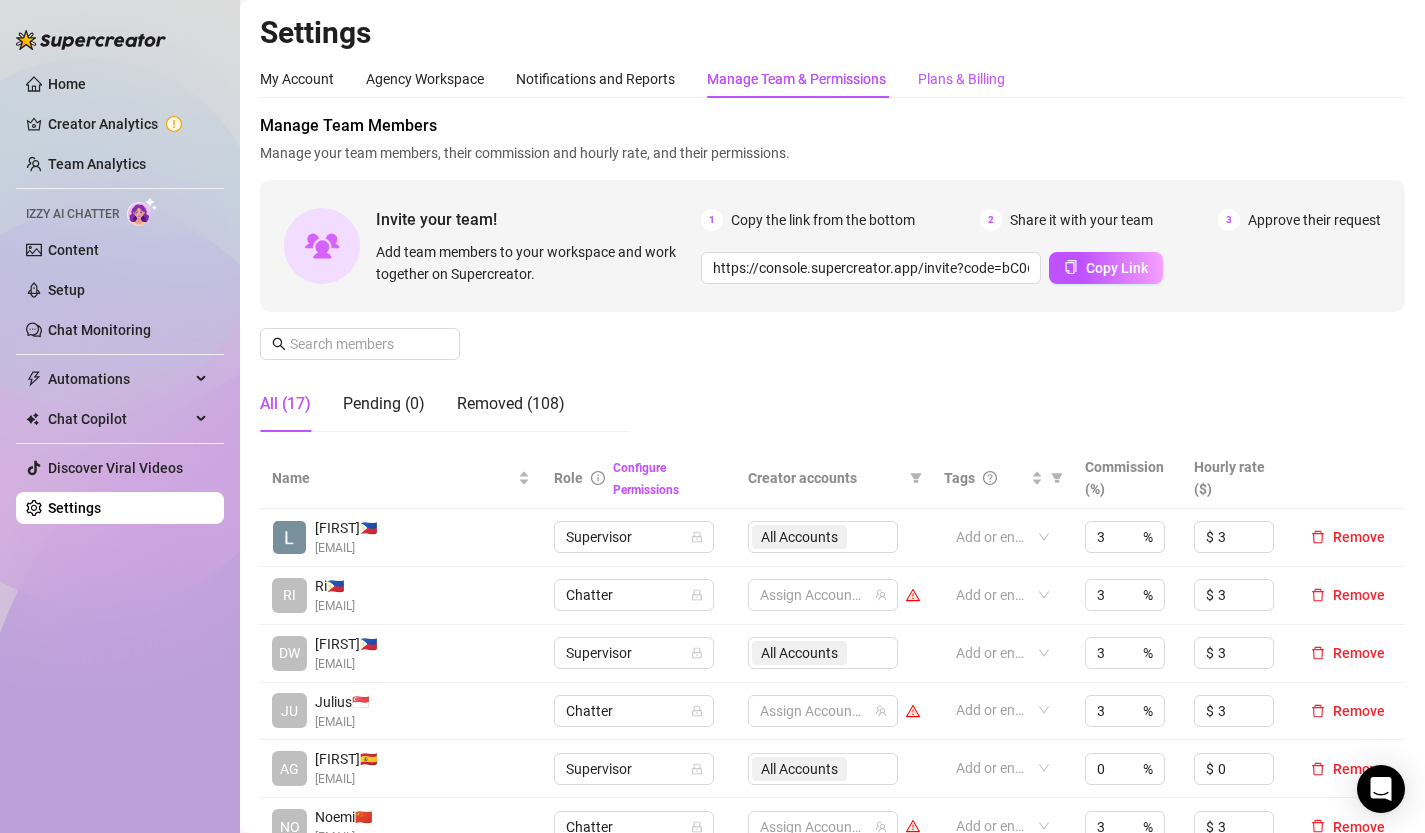 click on "Plans & Billing" at bounding box center [961, 79] 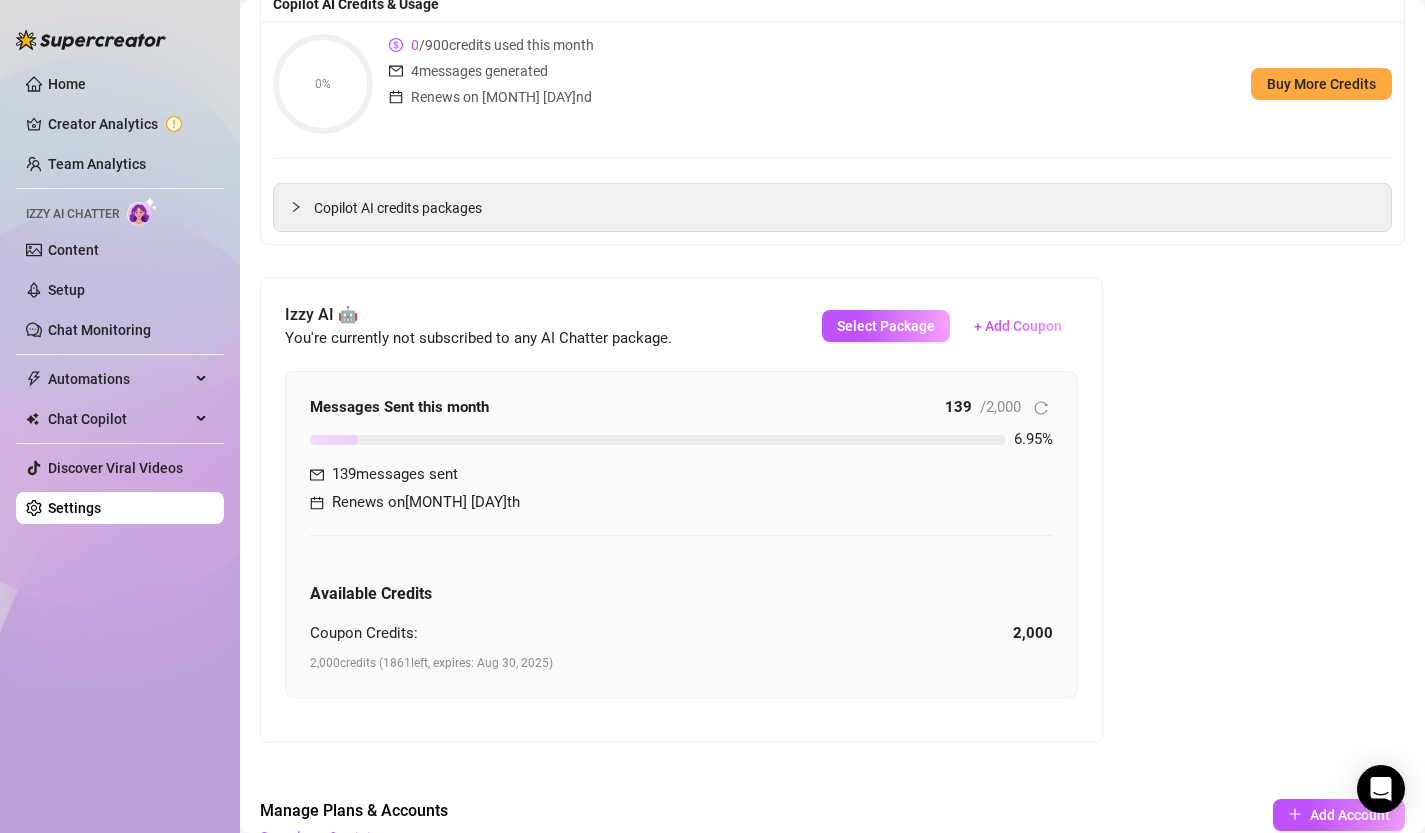 scroll, scrollTop: 316, scrollLeft: 0, axis: vertical 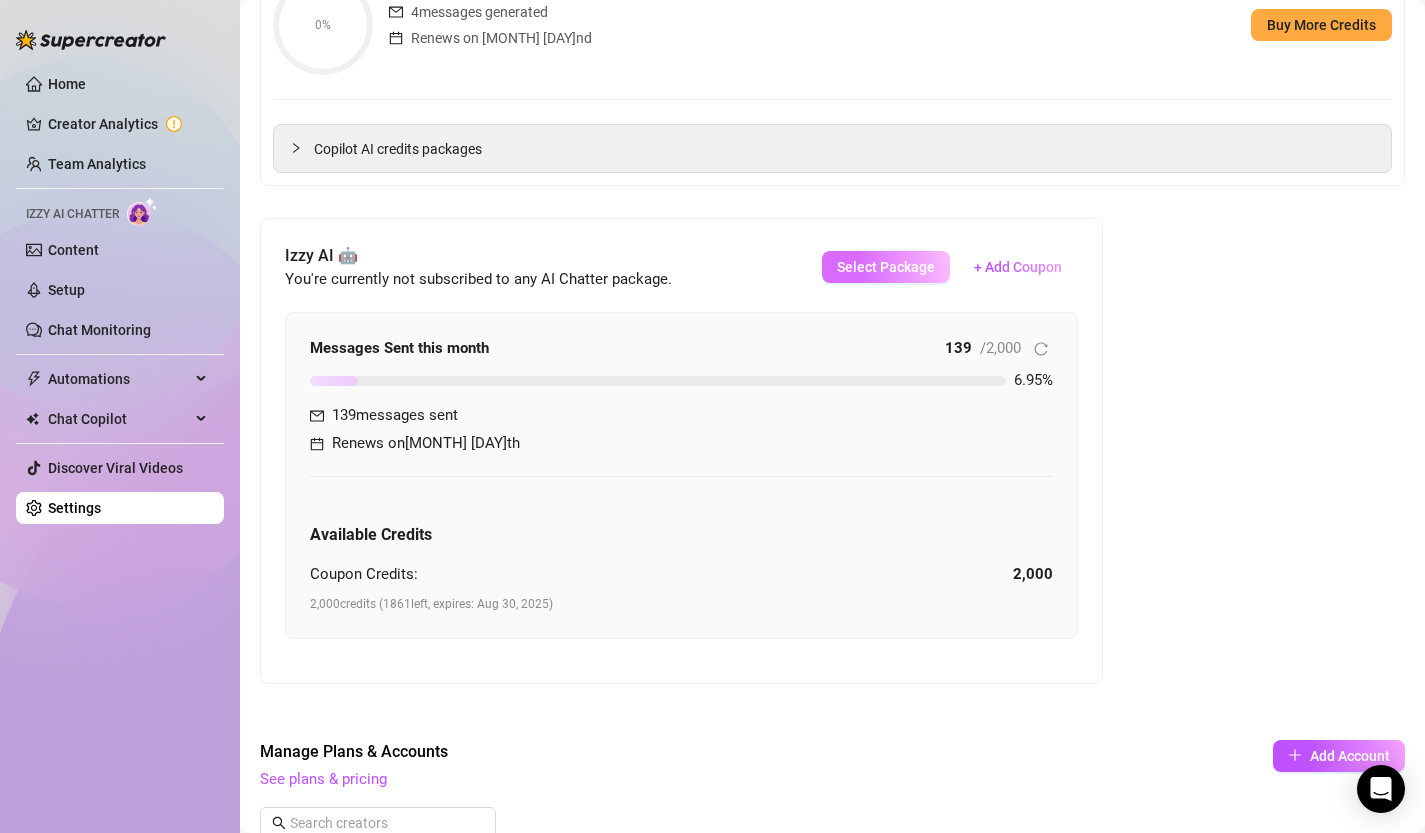 click on "Select Package" at bounding box center (886, 267) 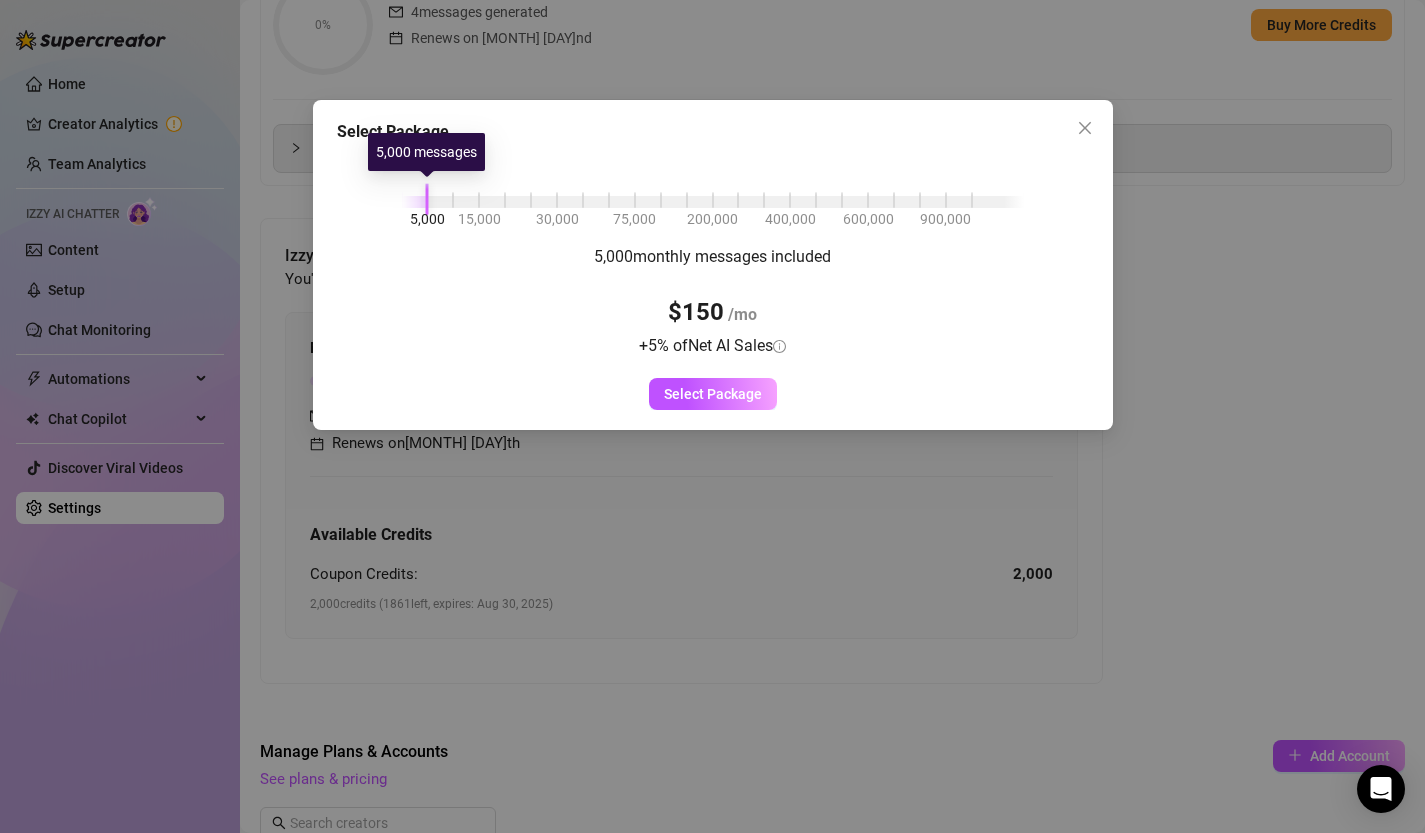 drag, startPoint x: 433, startPoint y: 202, endPoint x: 511, endPoint y: 201, distance: 78.00641 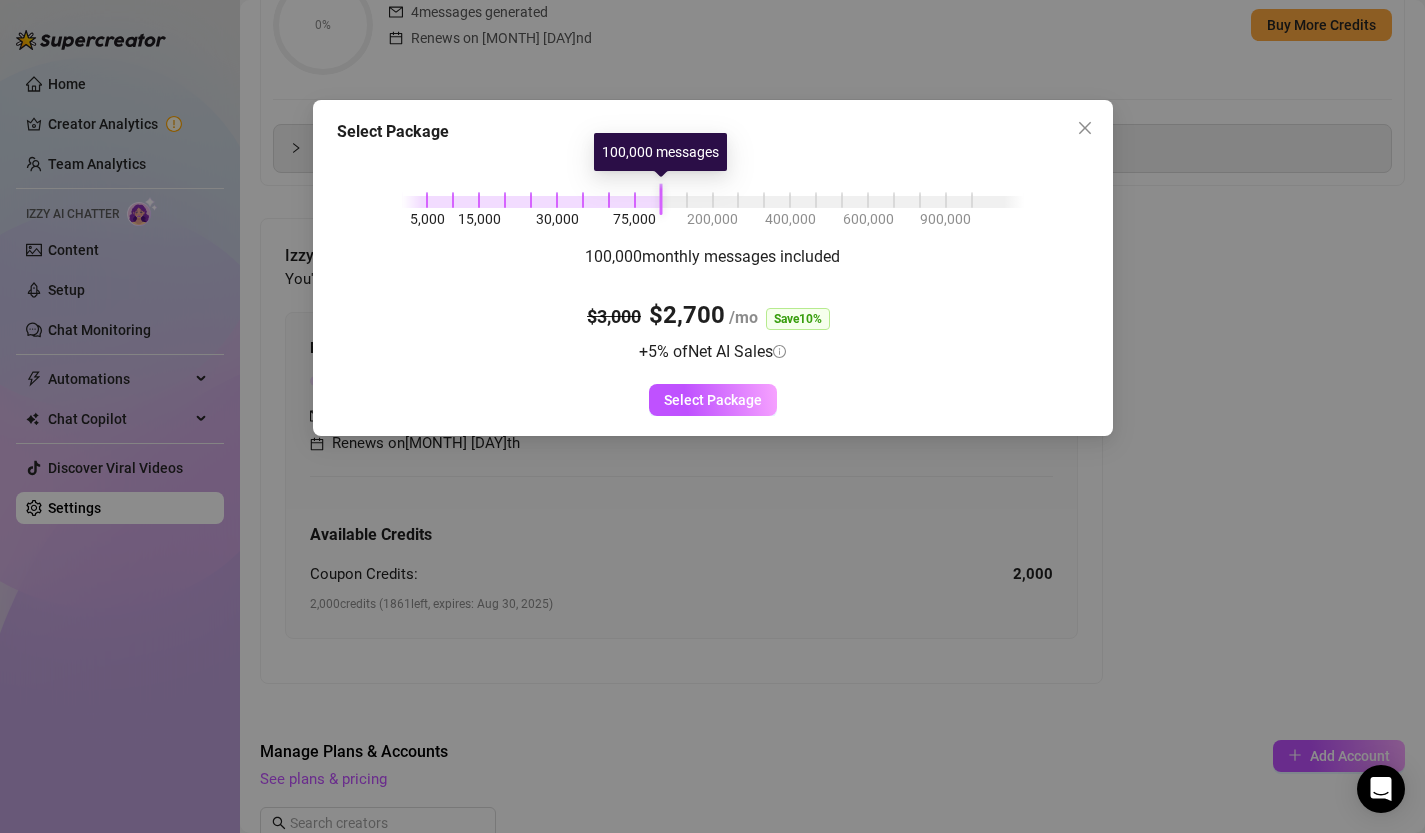 drag, startPoint x: 507, startPoint y: 200, endPoint x: 660, endPoint y: 198, distance: 153.01308 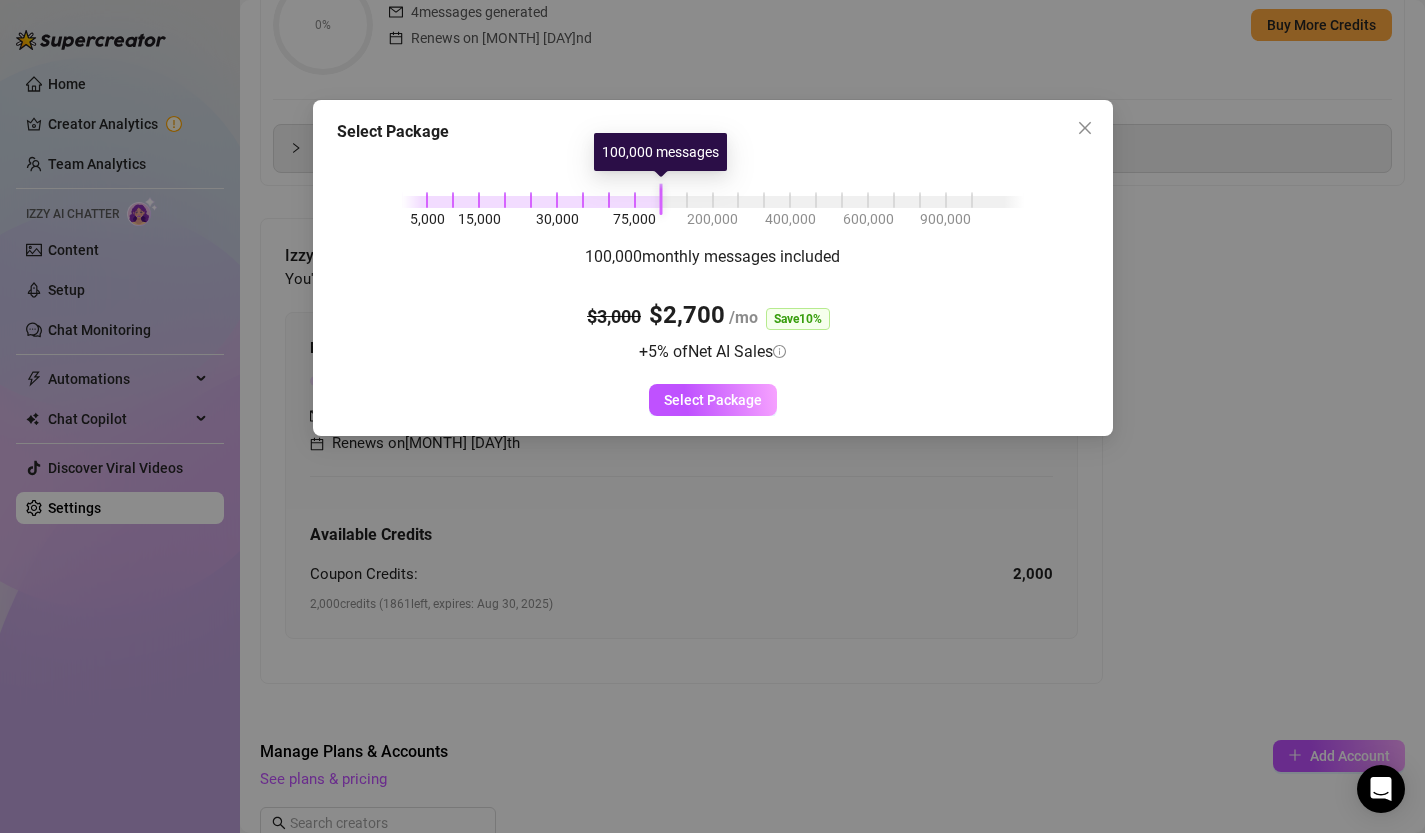 drag, startPoint x: 660, startPoint y: 198, endPoint x: 650, endPoint y: 204, distance: 11.661903 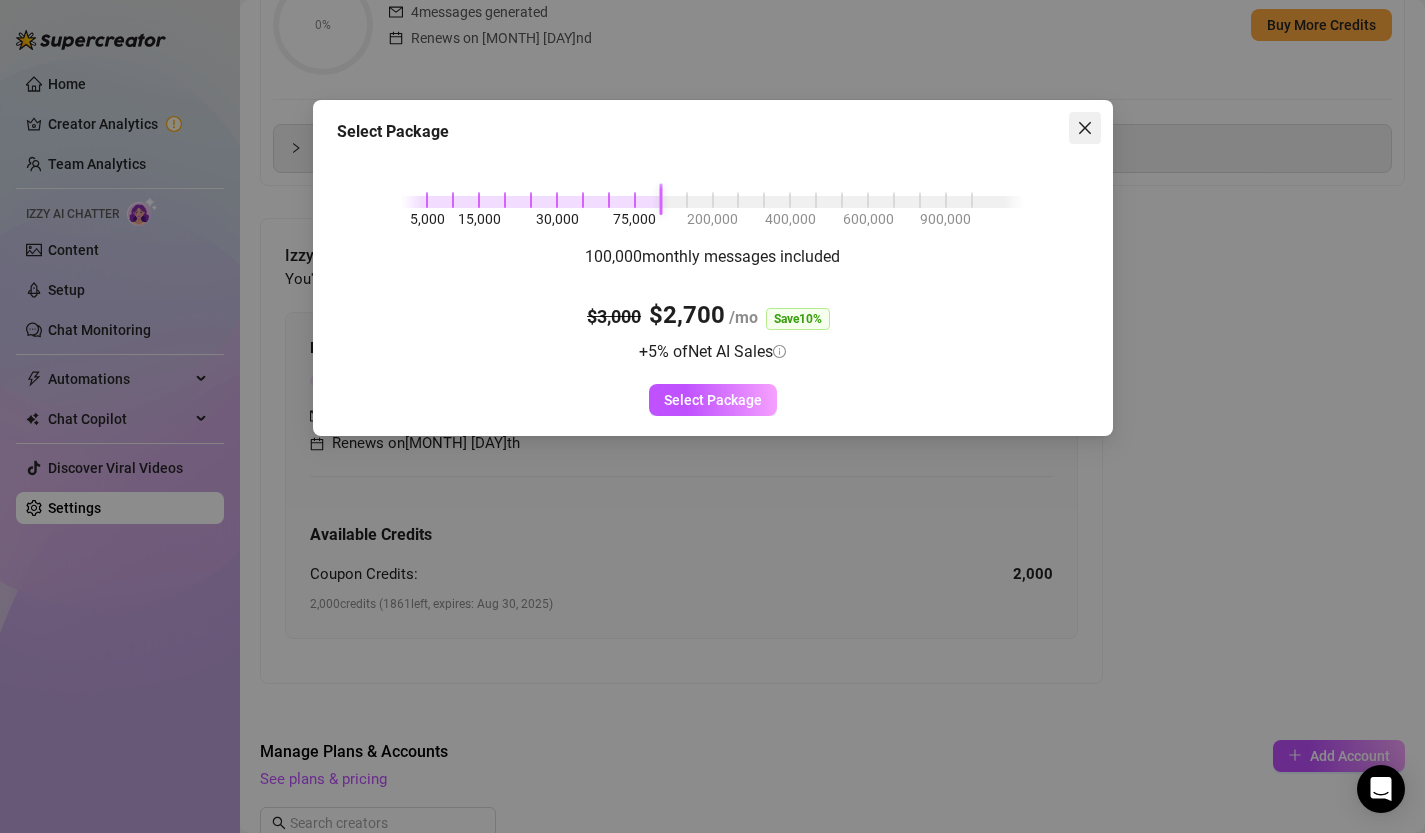 click 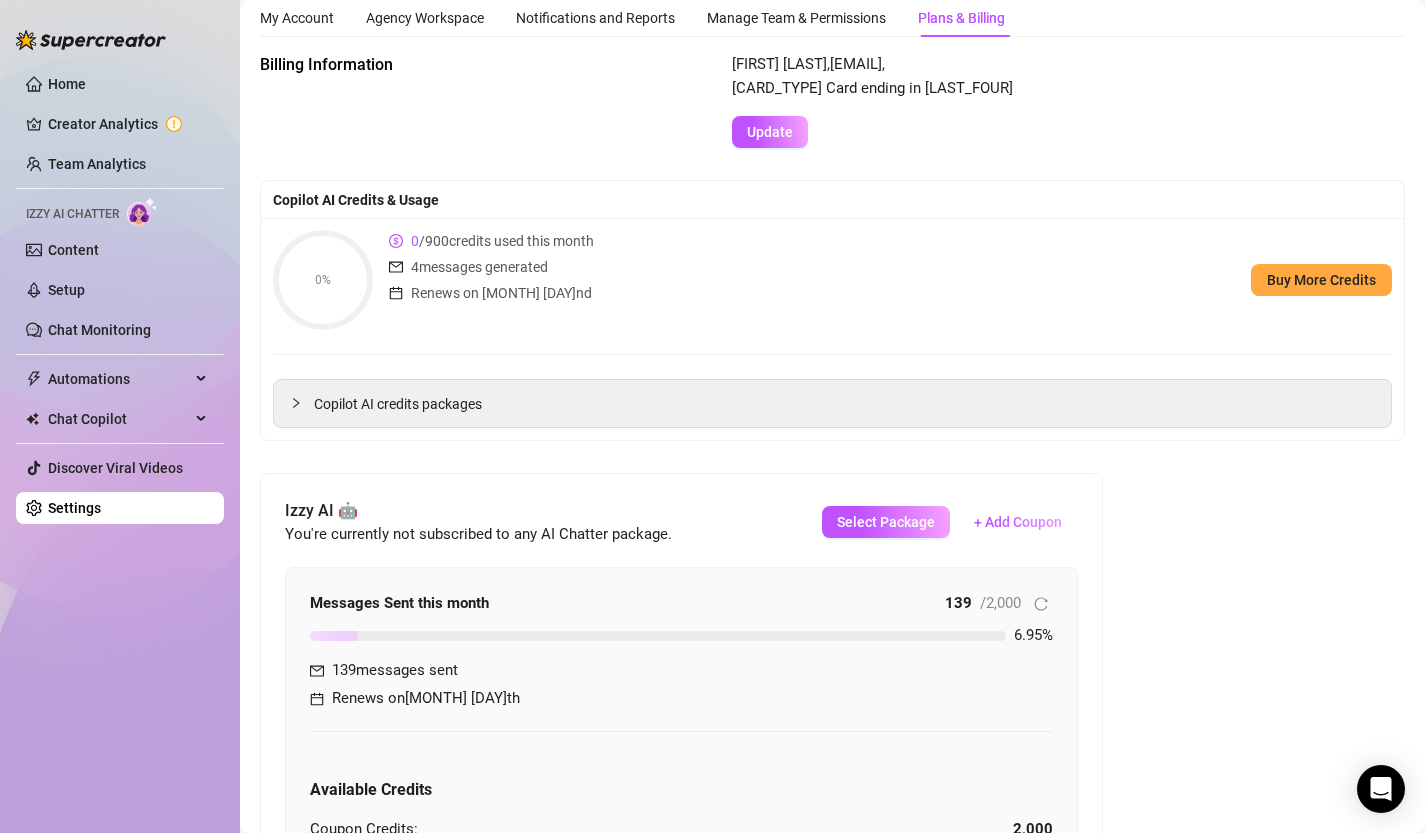scroll, scrollTop: 0, scrollLeft: 0, axis: both 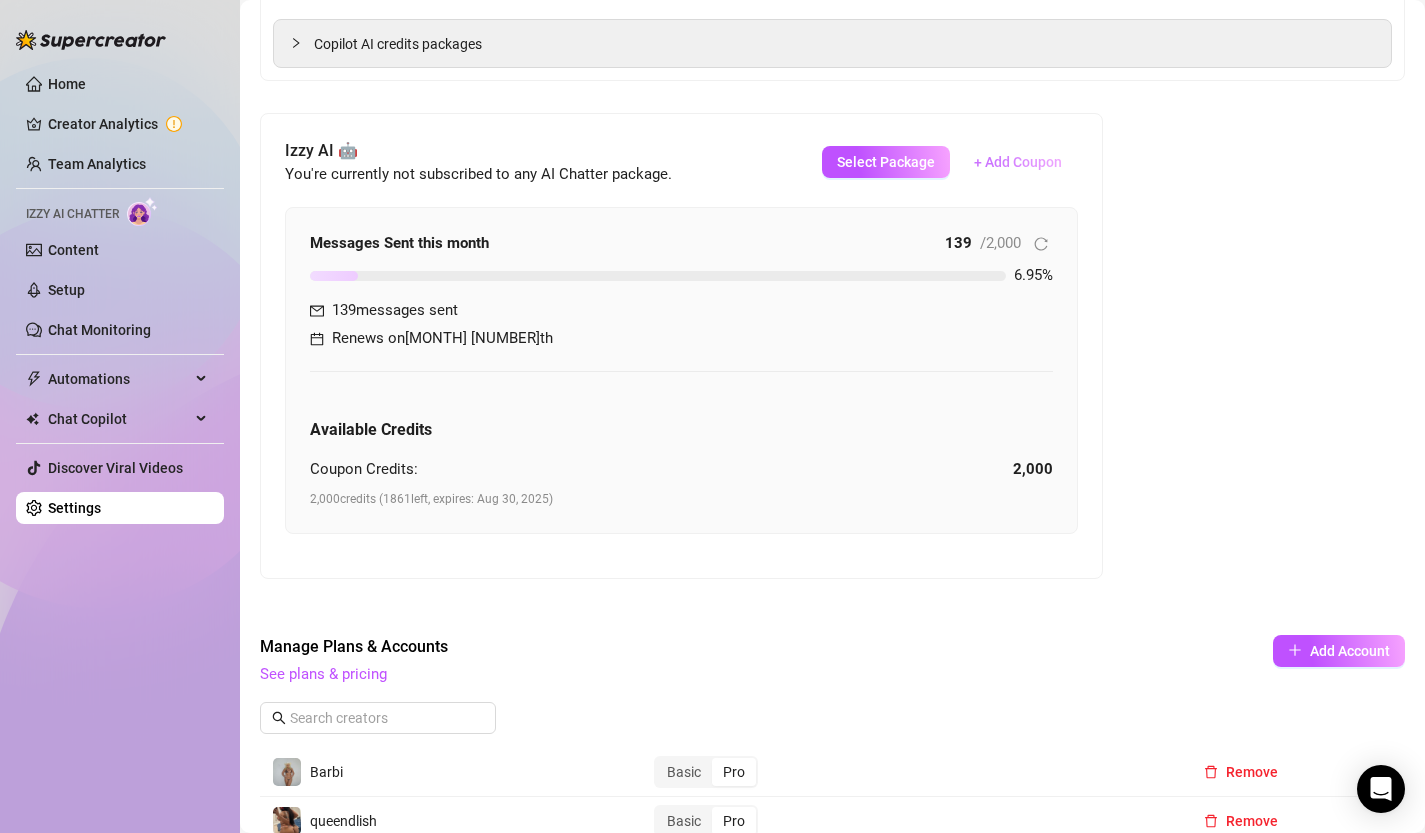 click on "+ Add Coupon" at bounding box center [1018, 162] 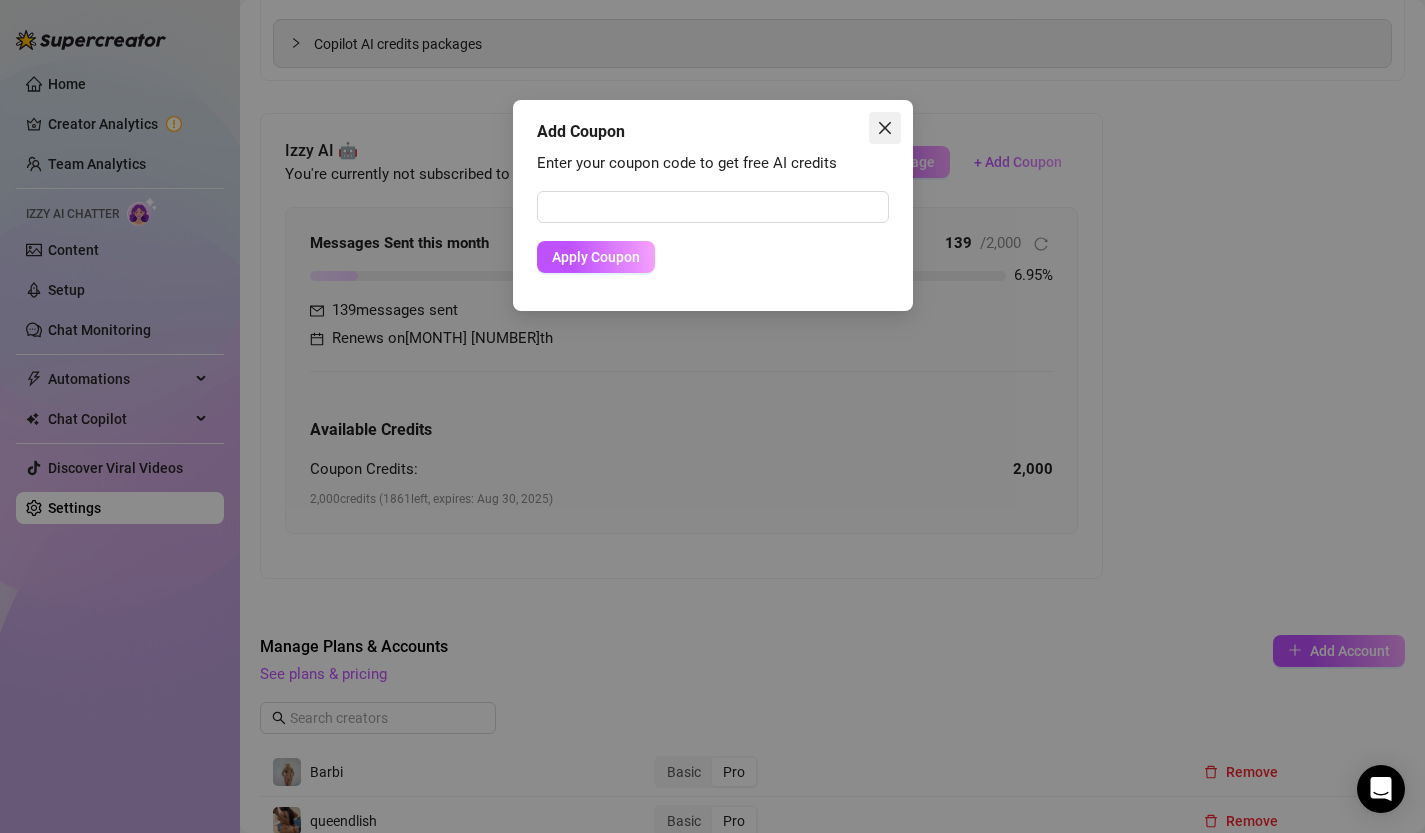 click 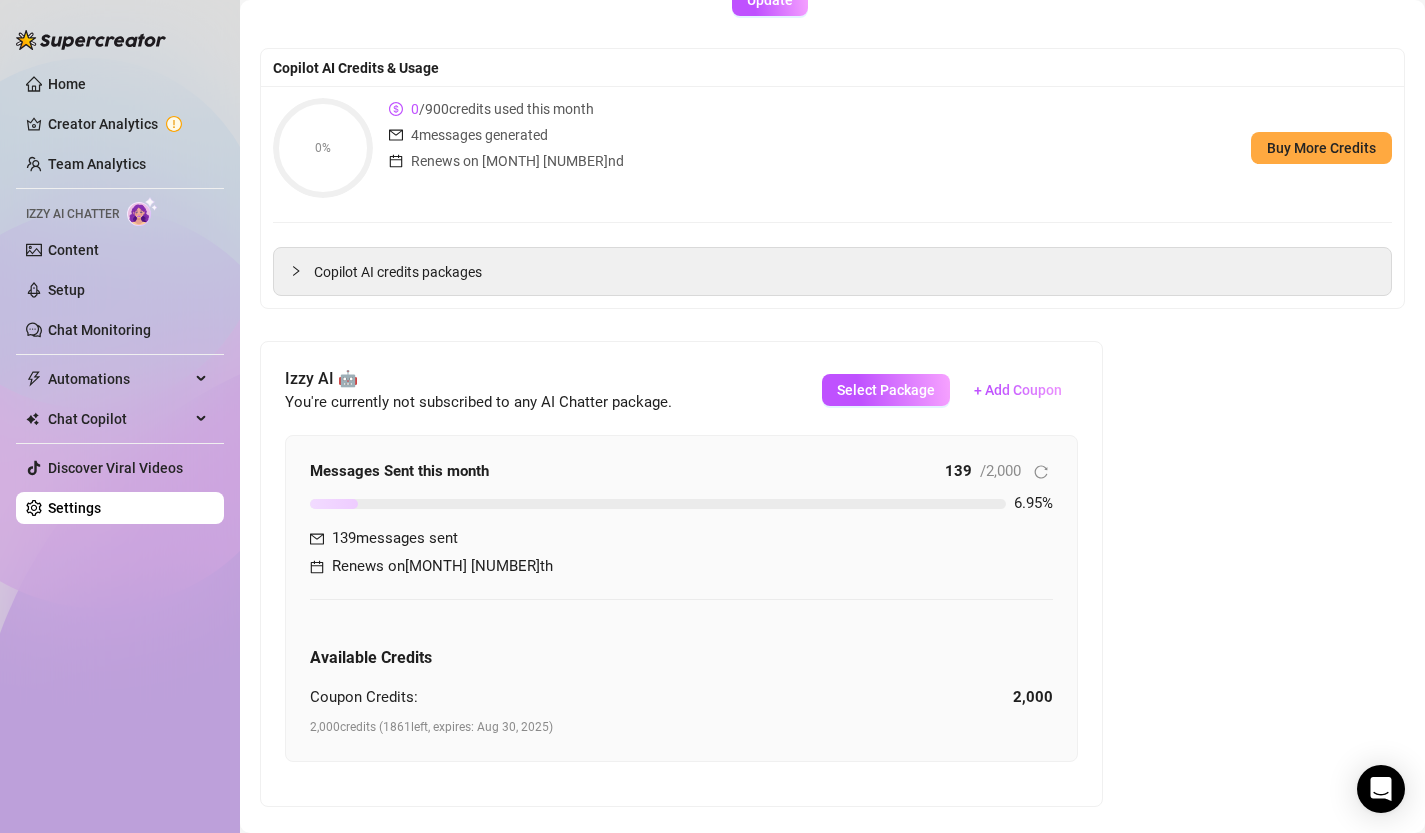 scroll, scrollTop: 280, scrollLeft: 0, axis: vertical 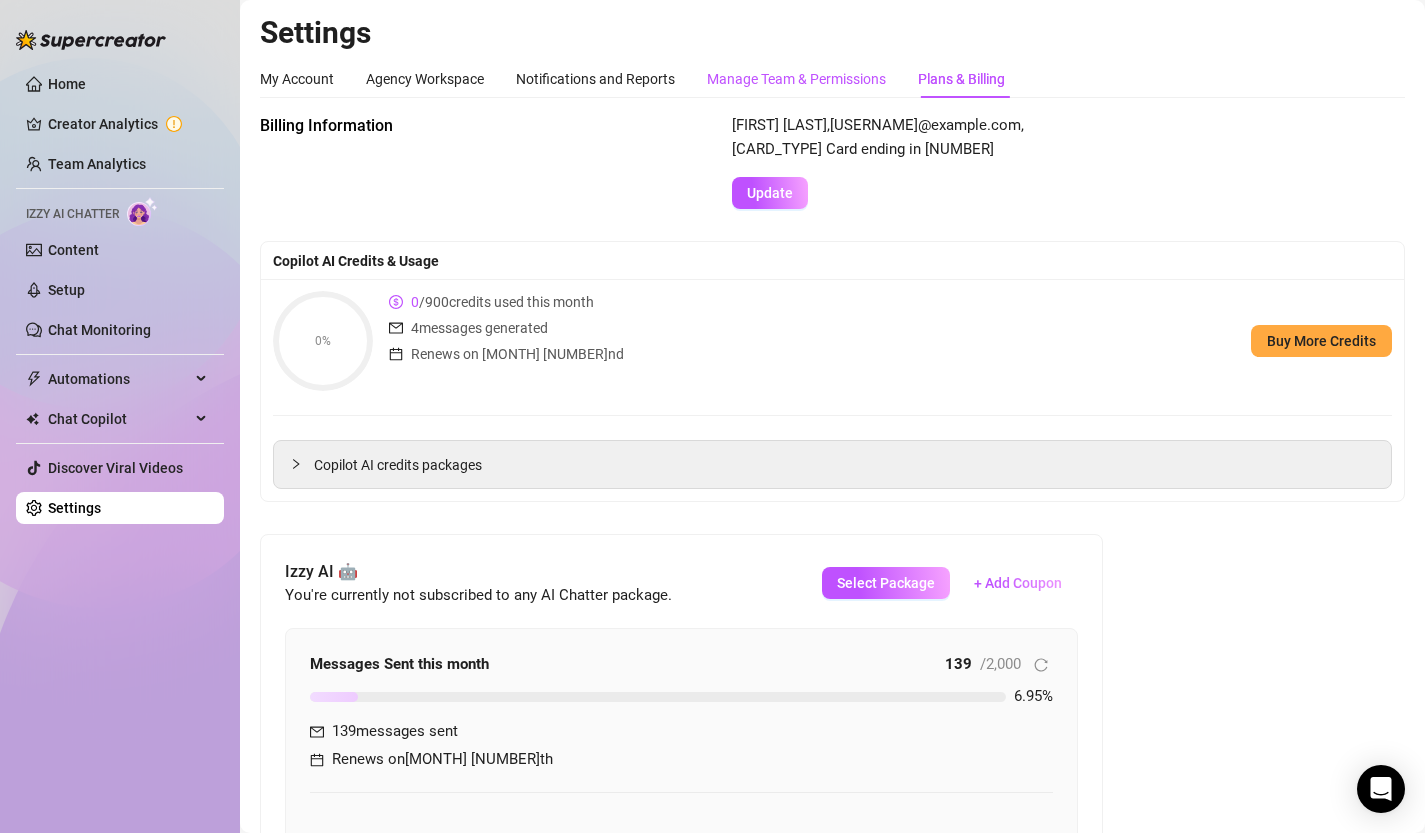 click on "Manage Team & Permissions" at bounding box center (796, 79) 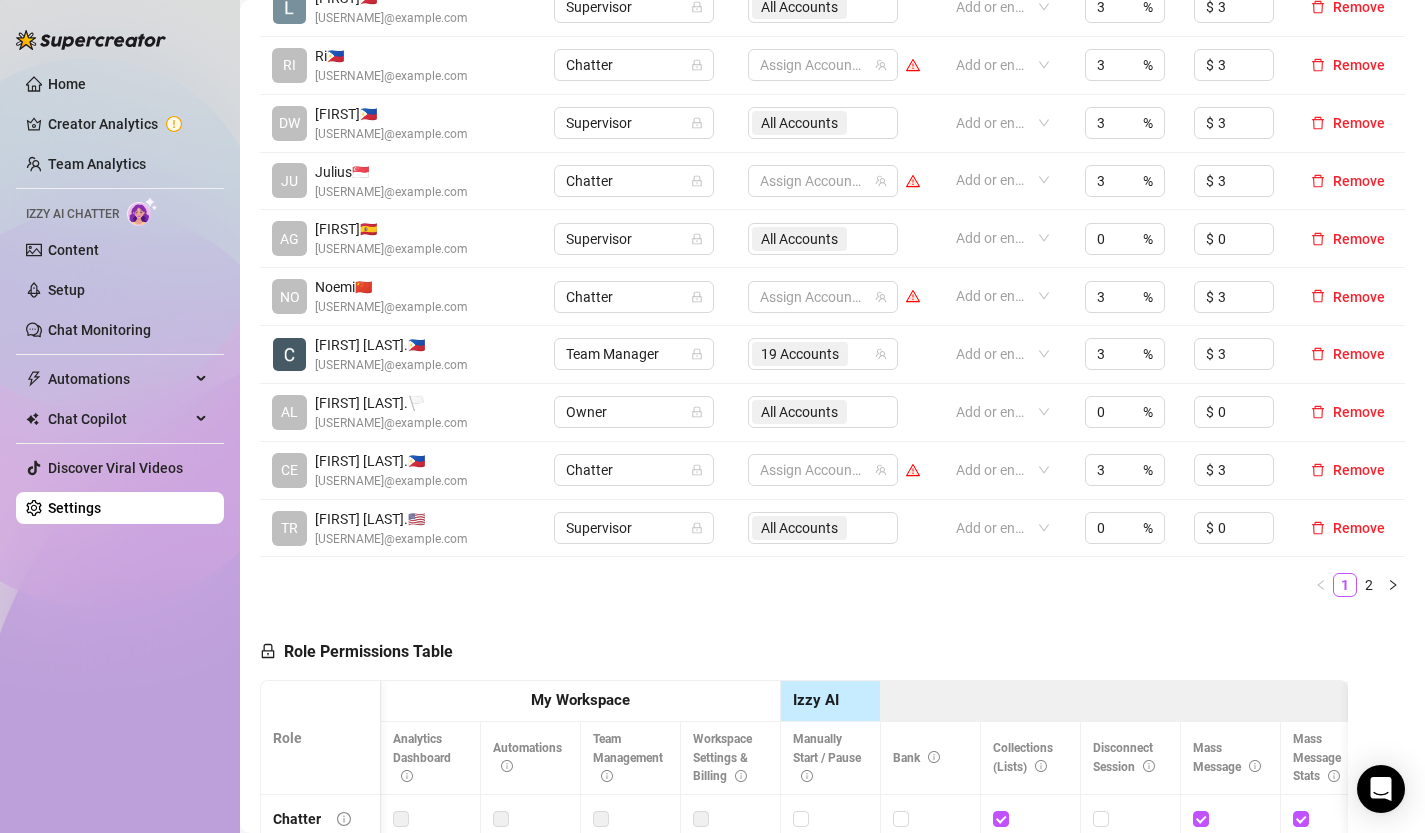 scroll, scrollTop: 348, scrollLeft: 0, axis: vertical 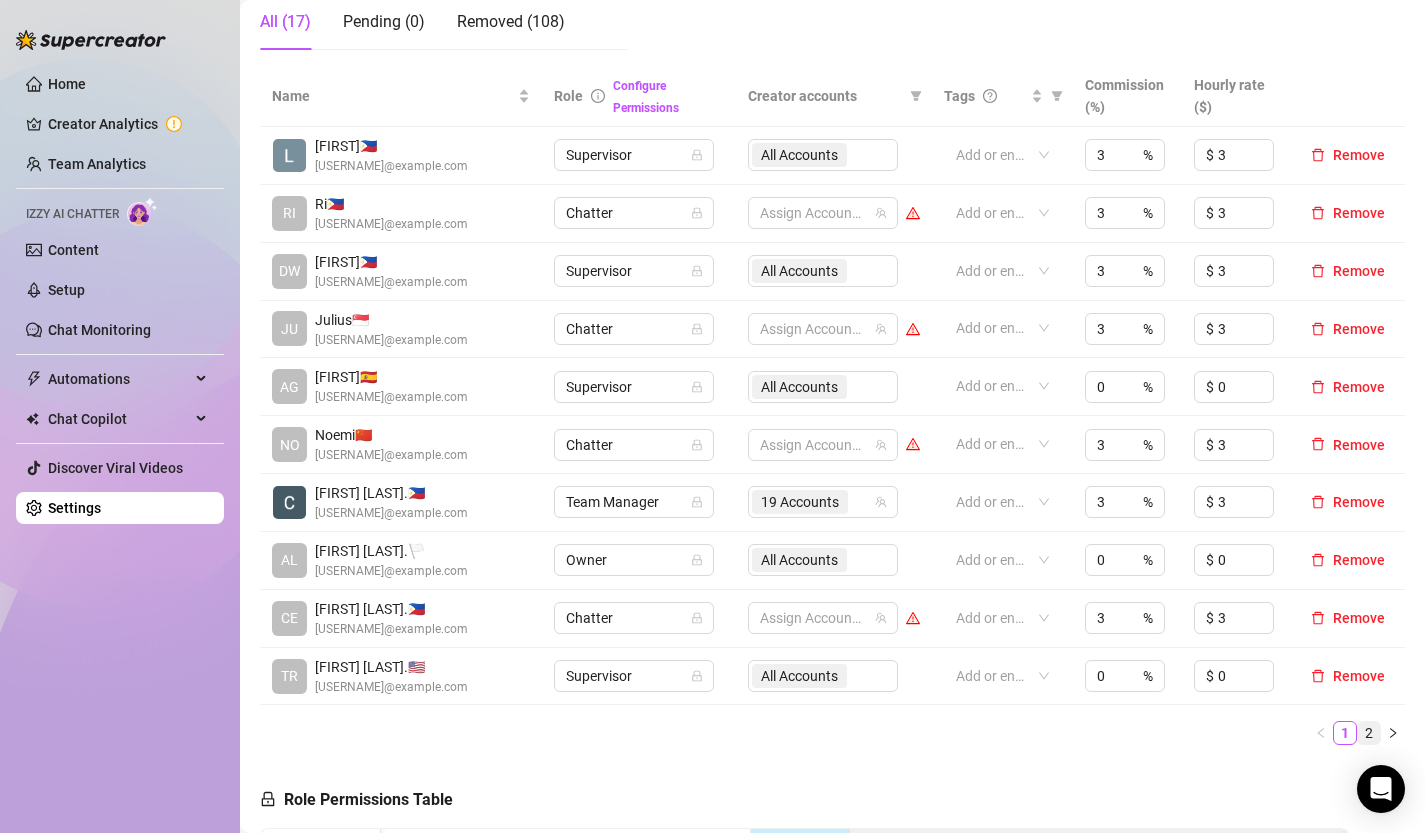 click on "2" at bounding box center [1369, 733] 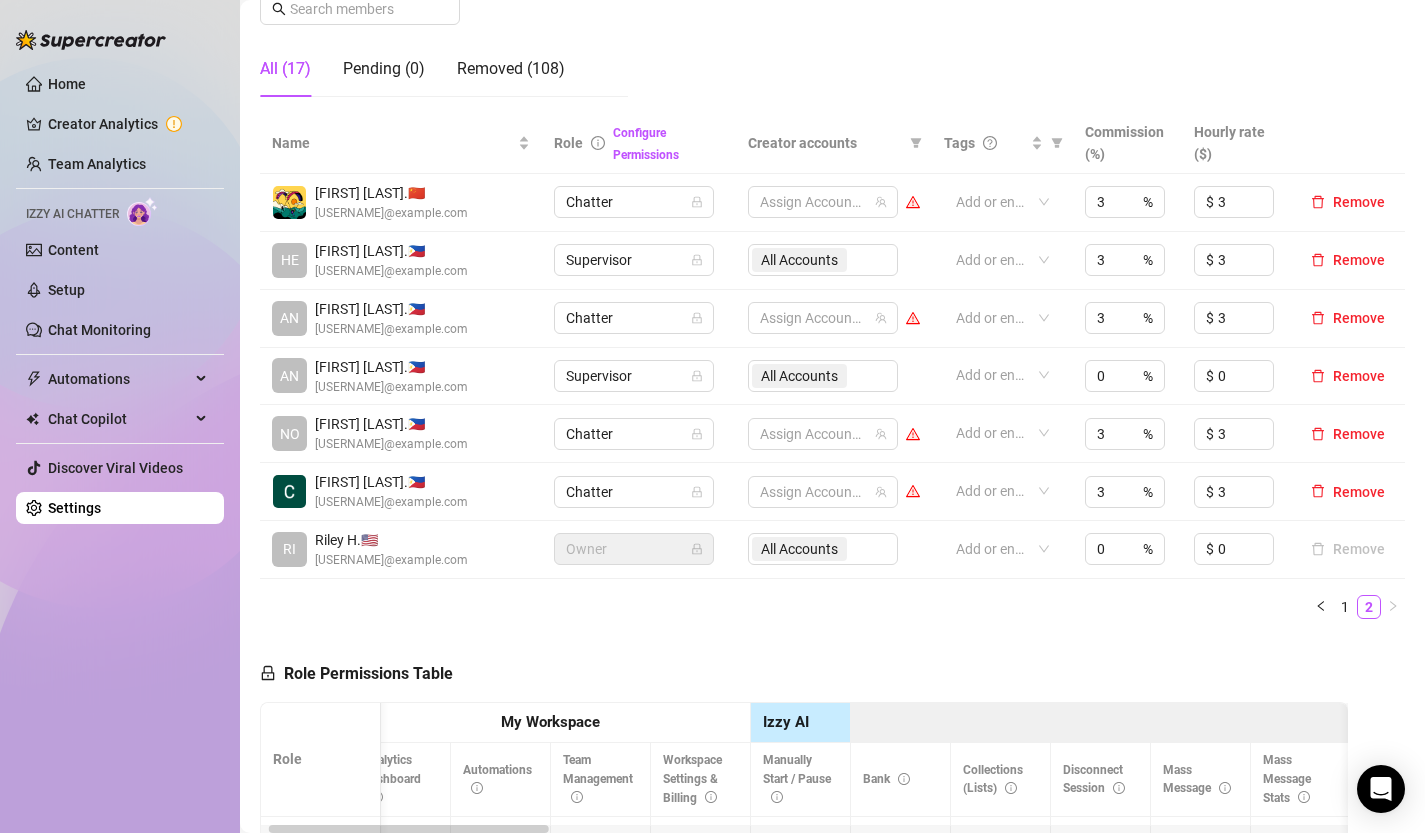 scroll, scrollTop: 330, scrollLeft: 0, axis: vertical 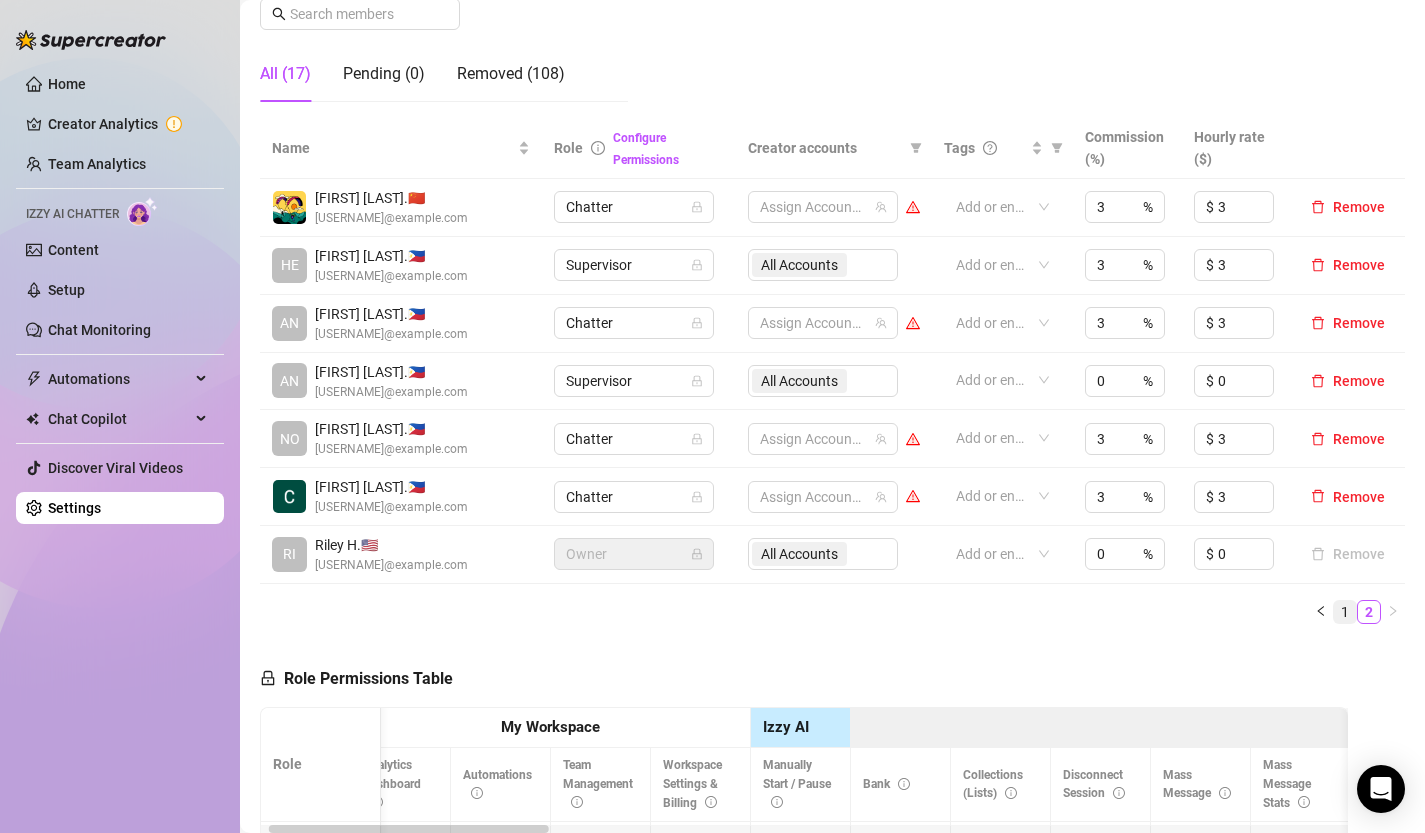 click on "1" at bounding box center (1345, 612) 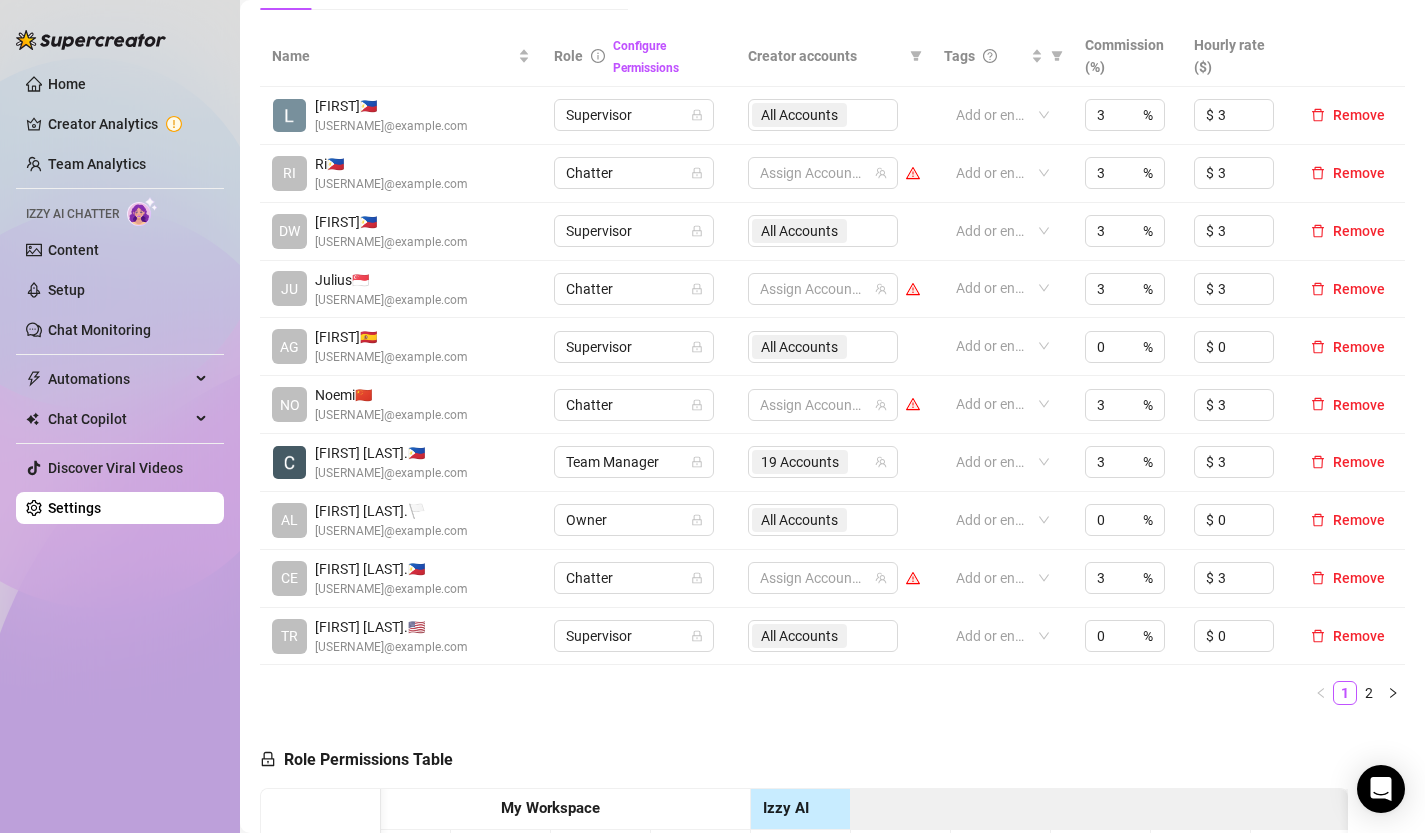 scroll, scrollTop: 852, scrollLeft: 0, axis: vertical 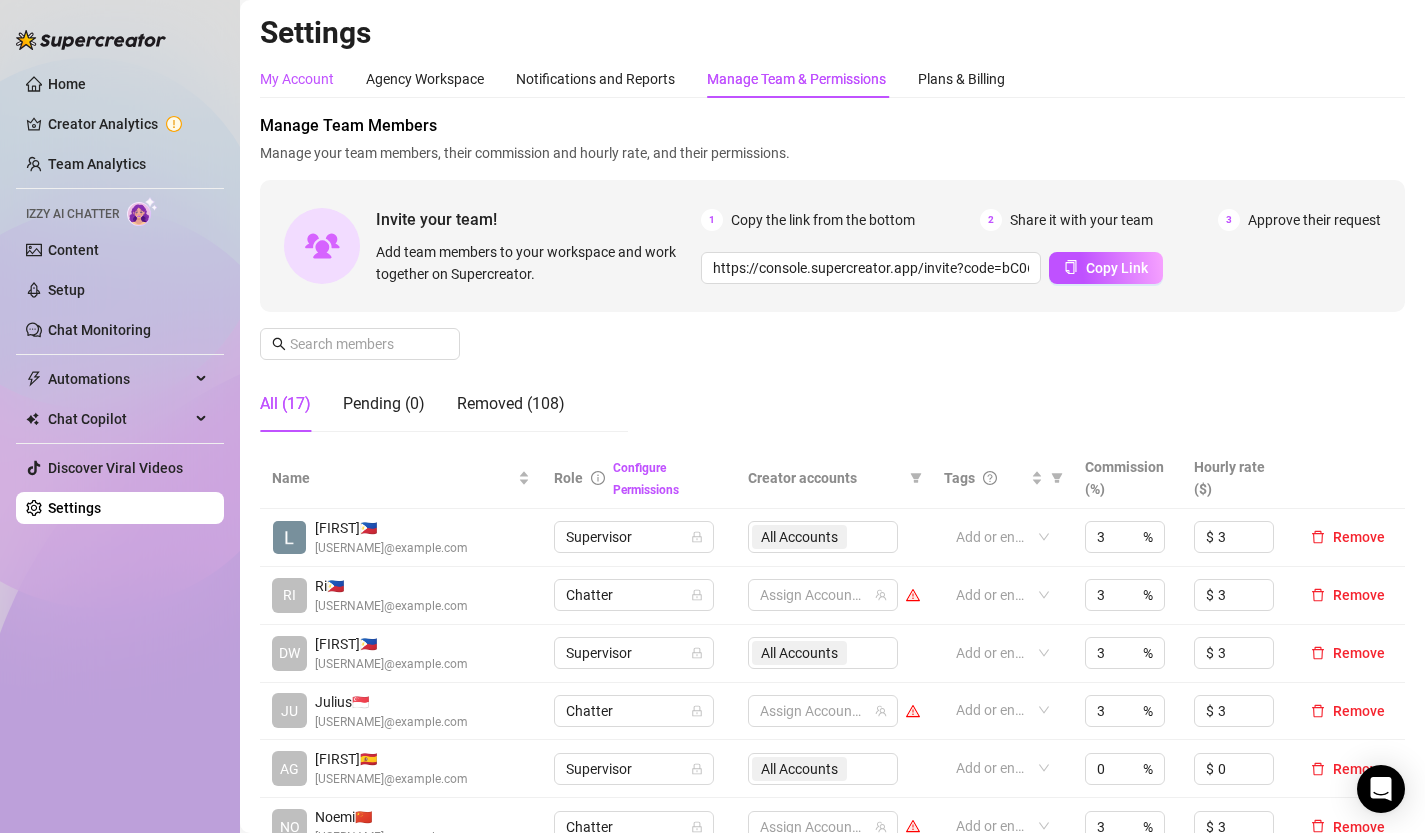 click on "My Account" at bounding box center (297, 79) 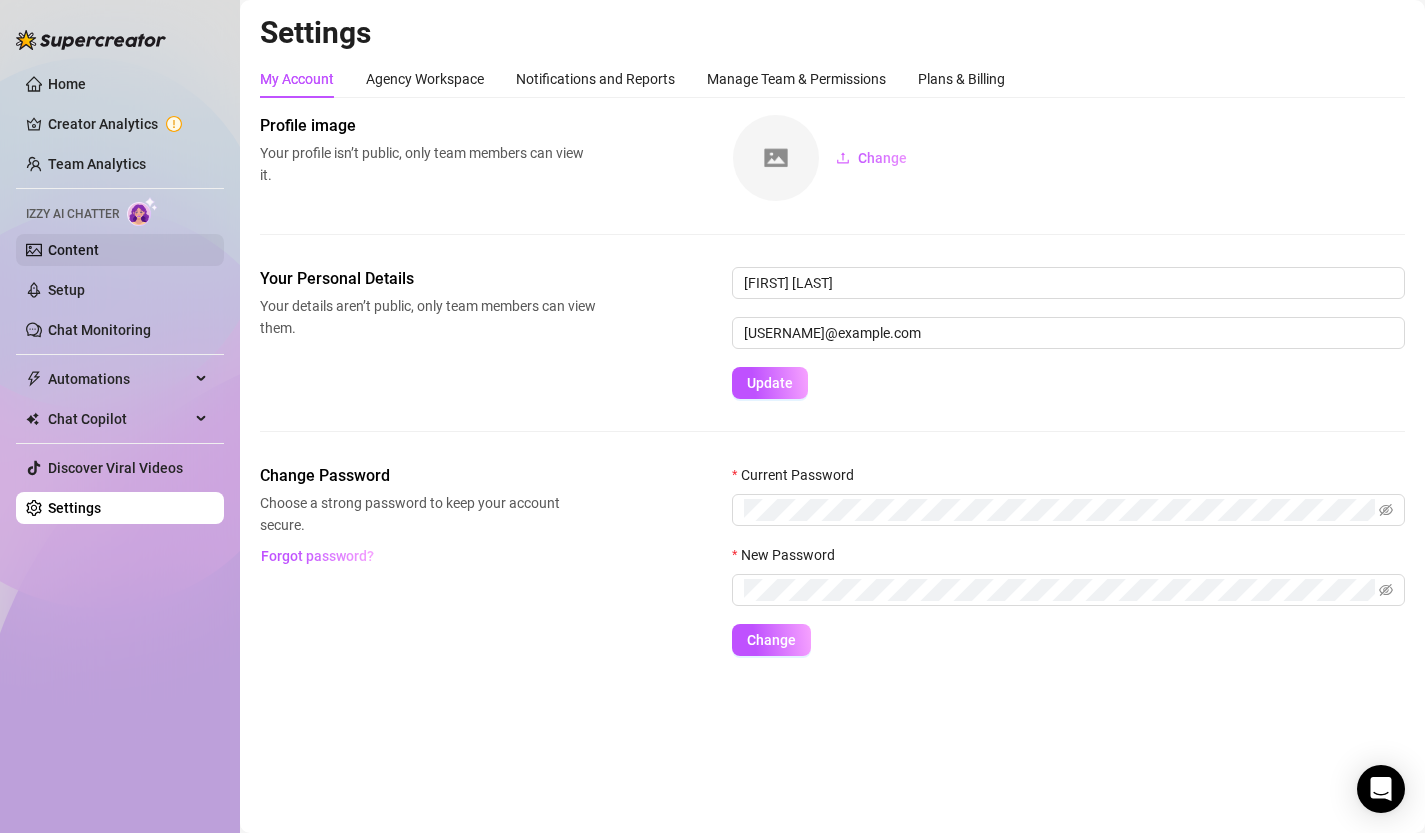 click on "Content" at bounding box center [73, 250] 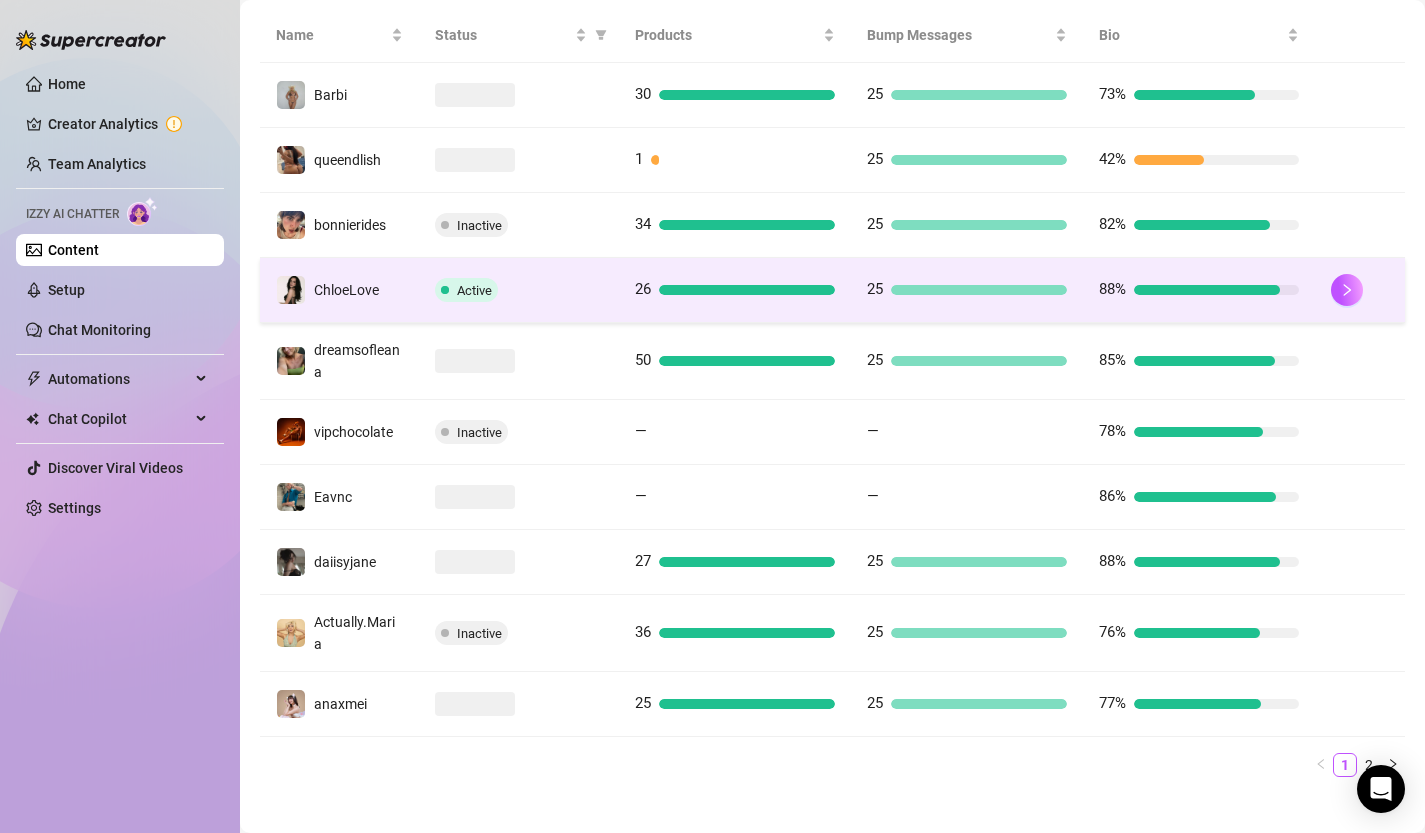 scroll, scrollTop: 430, scrollLeft: 0, axis: vertical 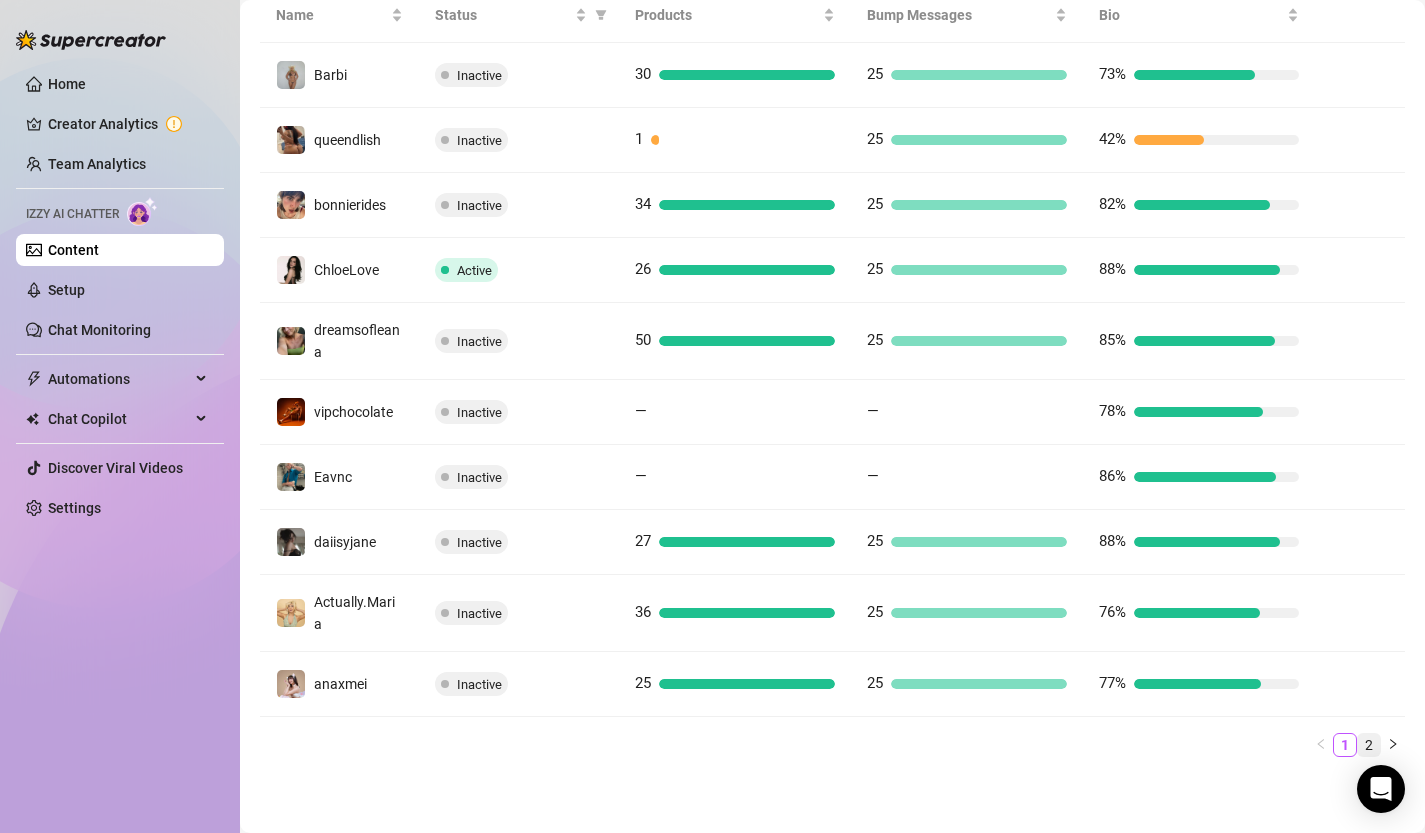 click on "2" at bounding box center [1369, 745] 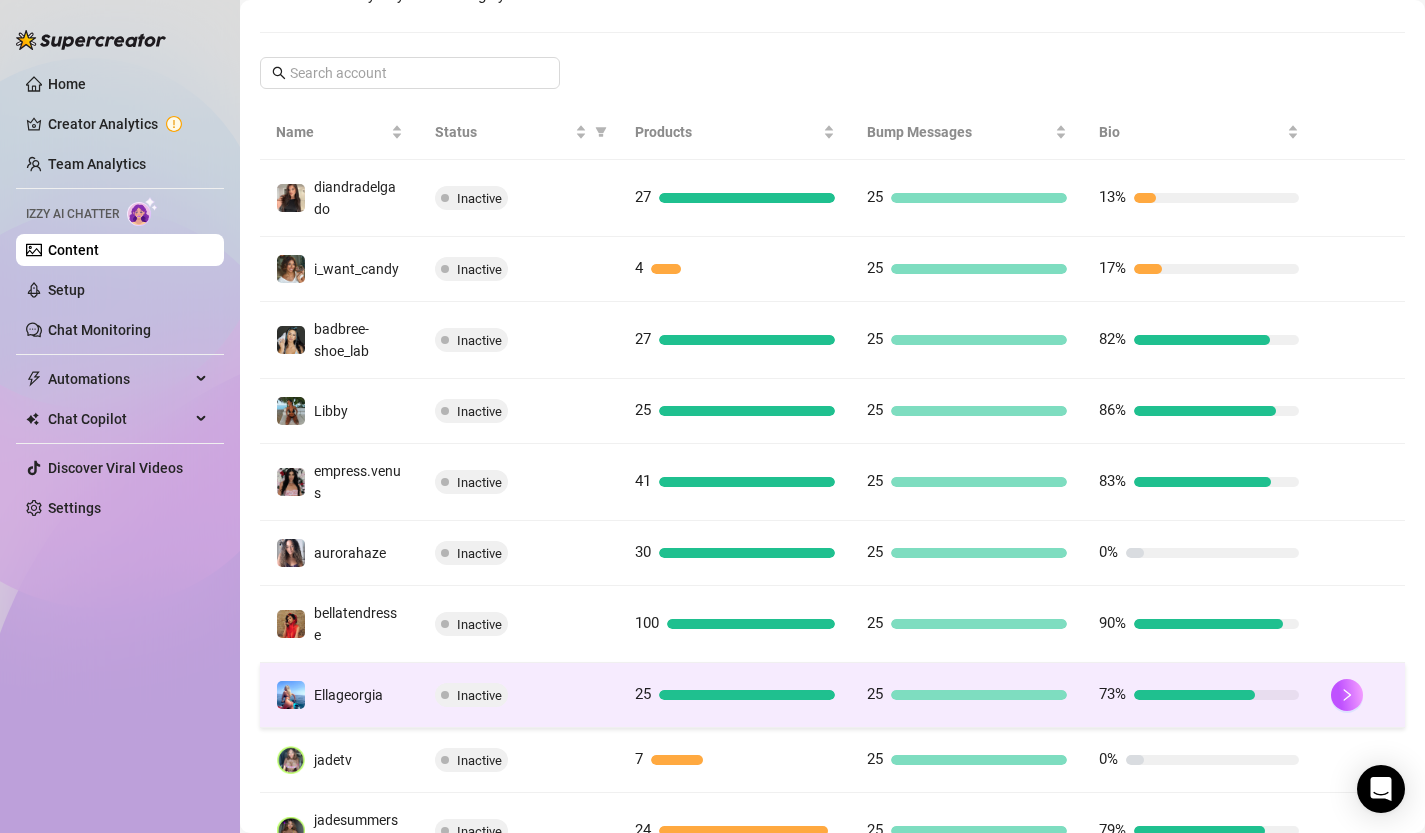 scroll, scrollTop: 312, scrollLeft: 0, axis: vertical 